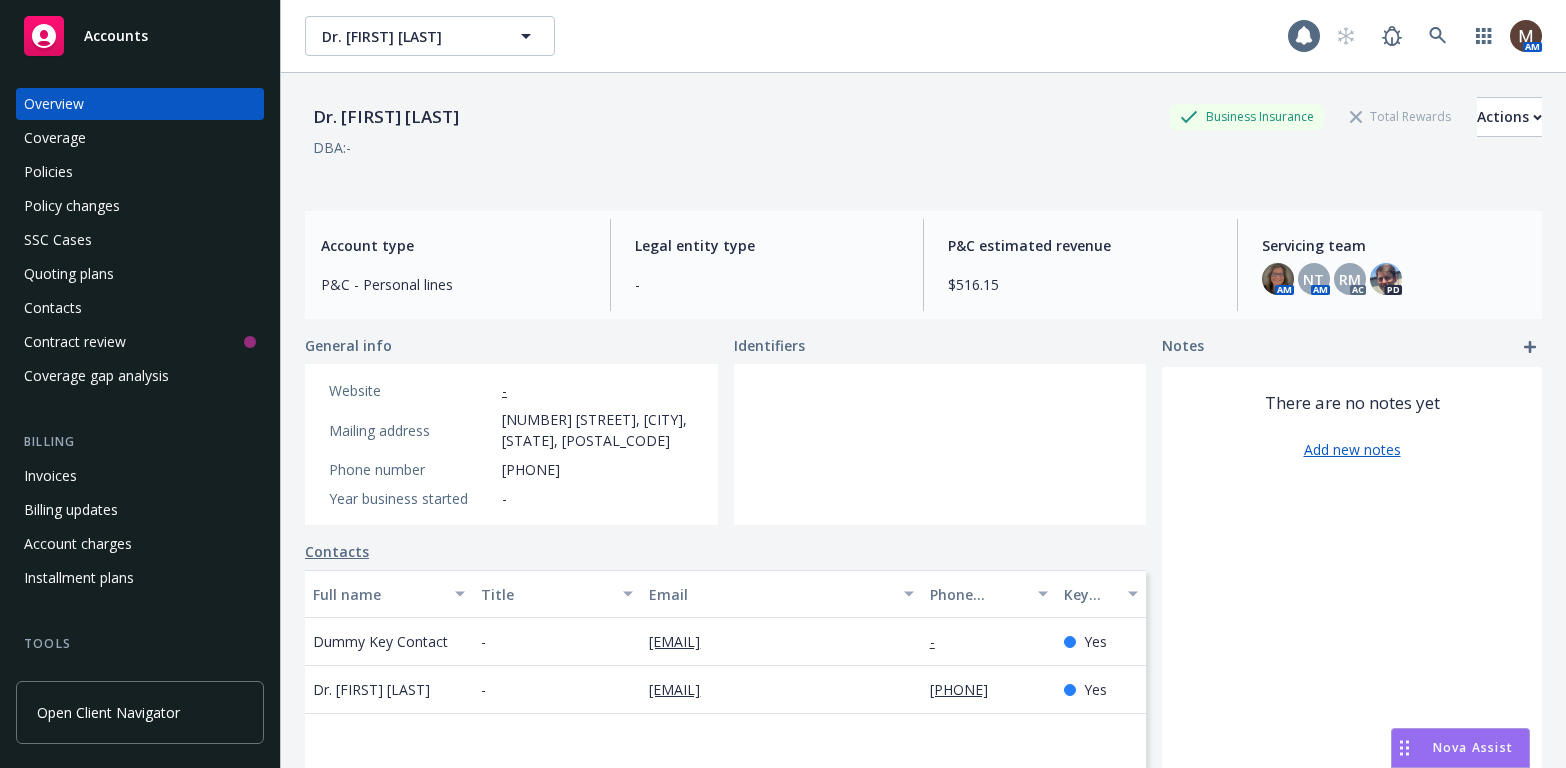 scroll, scrollTop: 0, scrollLeft: 0, axis: both 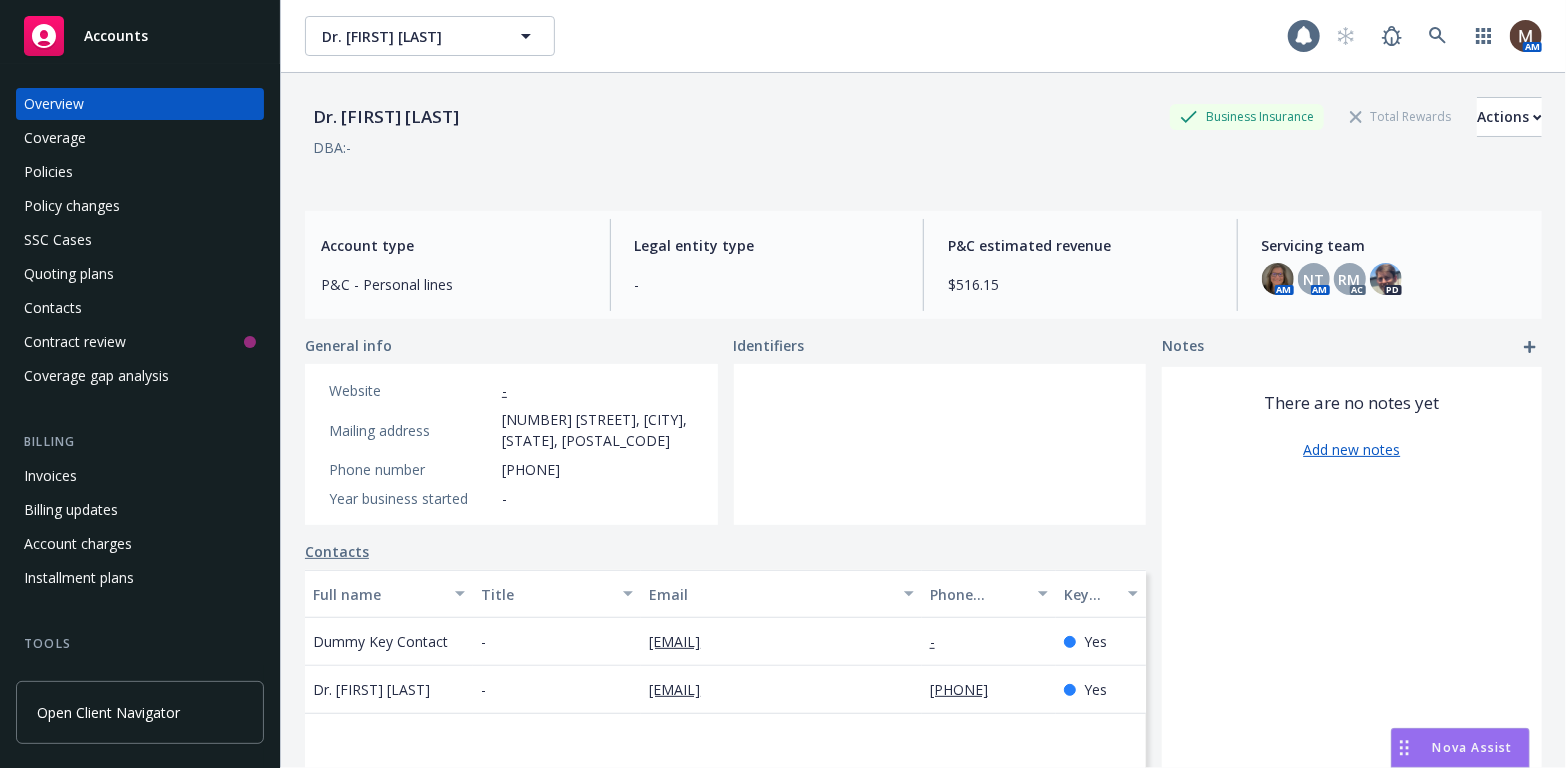 click on "Policies" at bounding box center [48, 172] 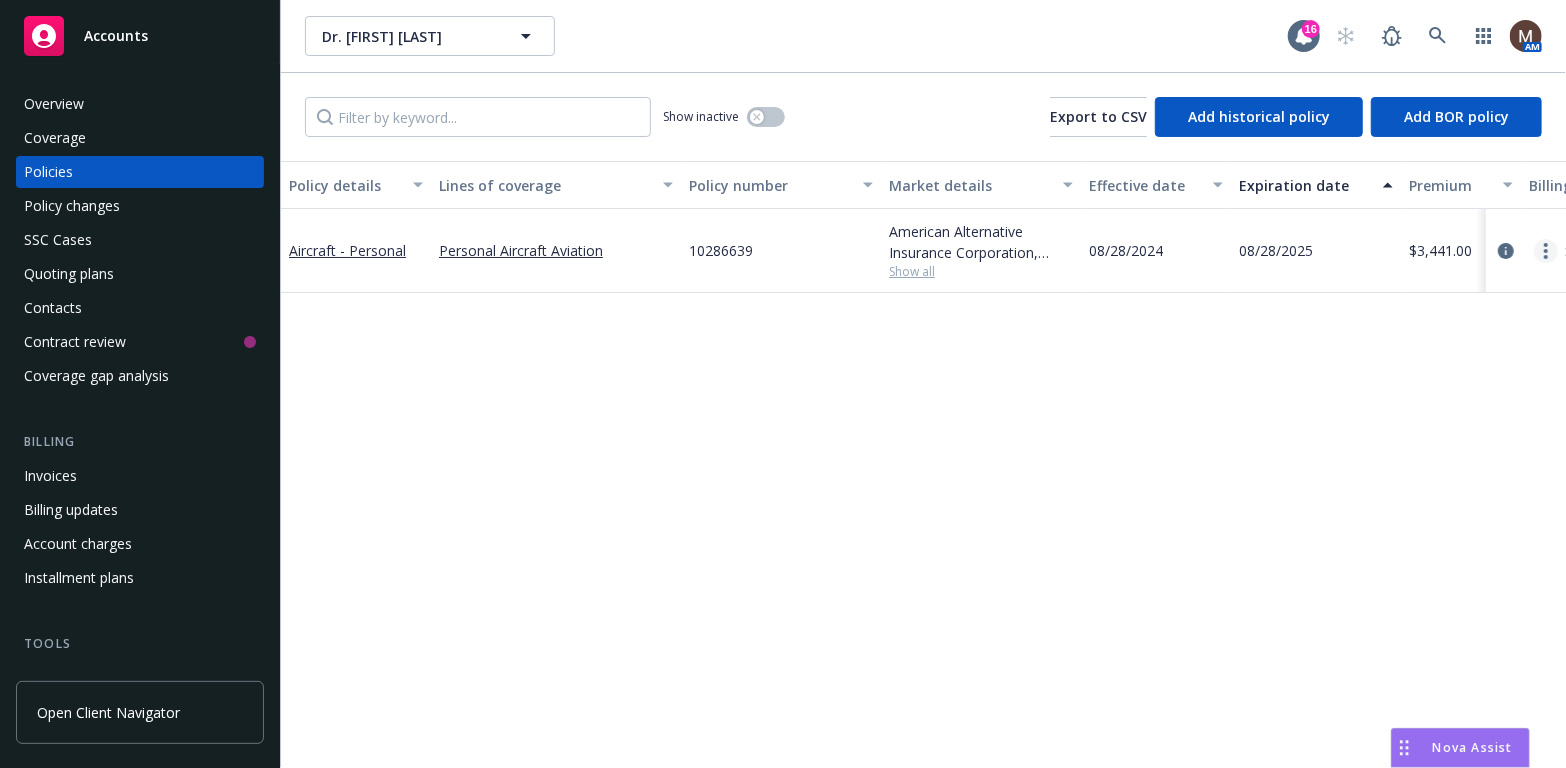 click 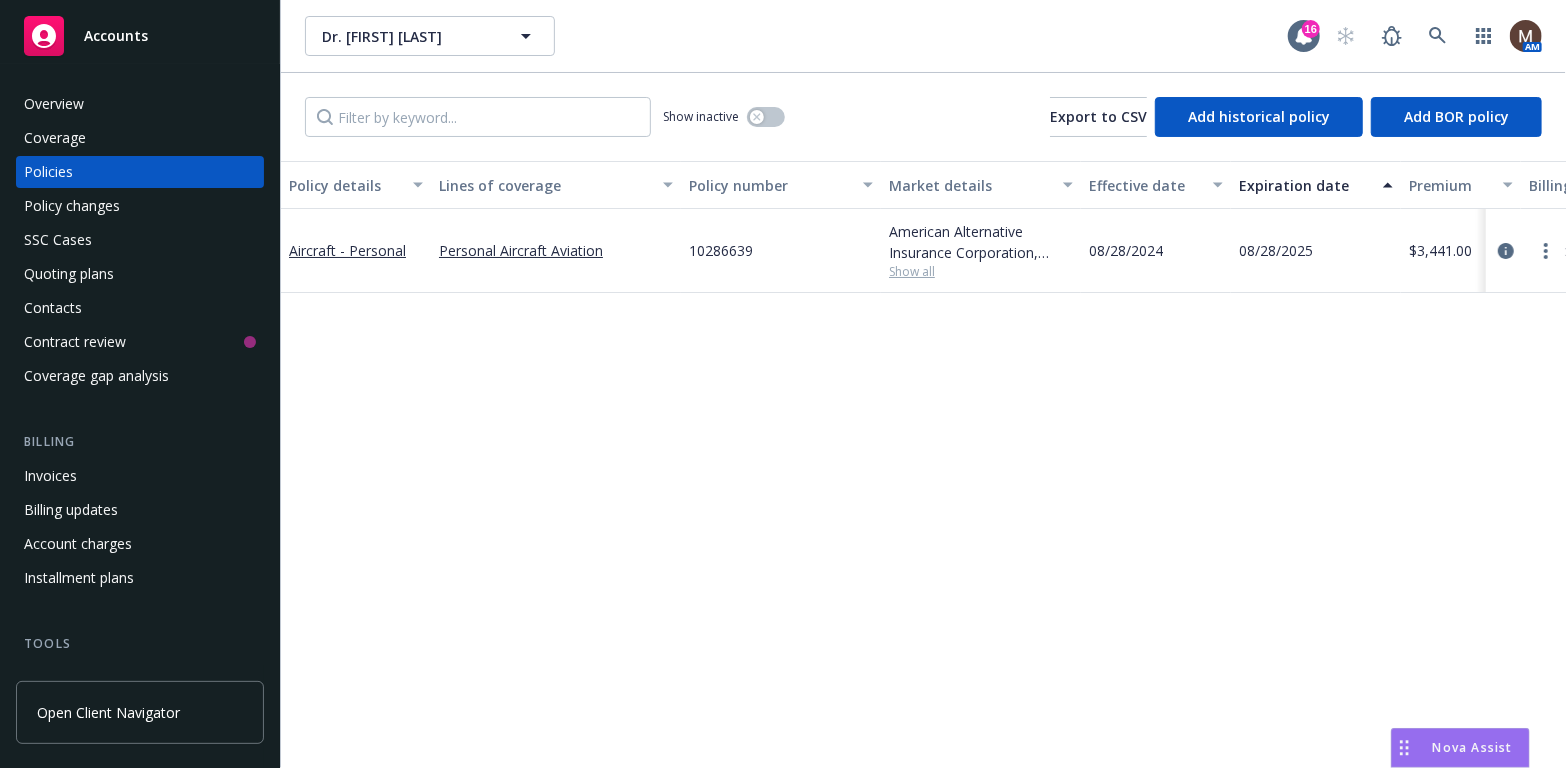 click on "Renew with incumbent" at bounding box center (1442, 331) 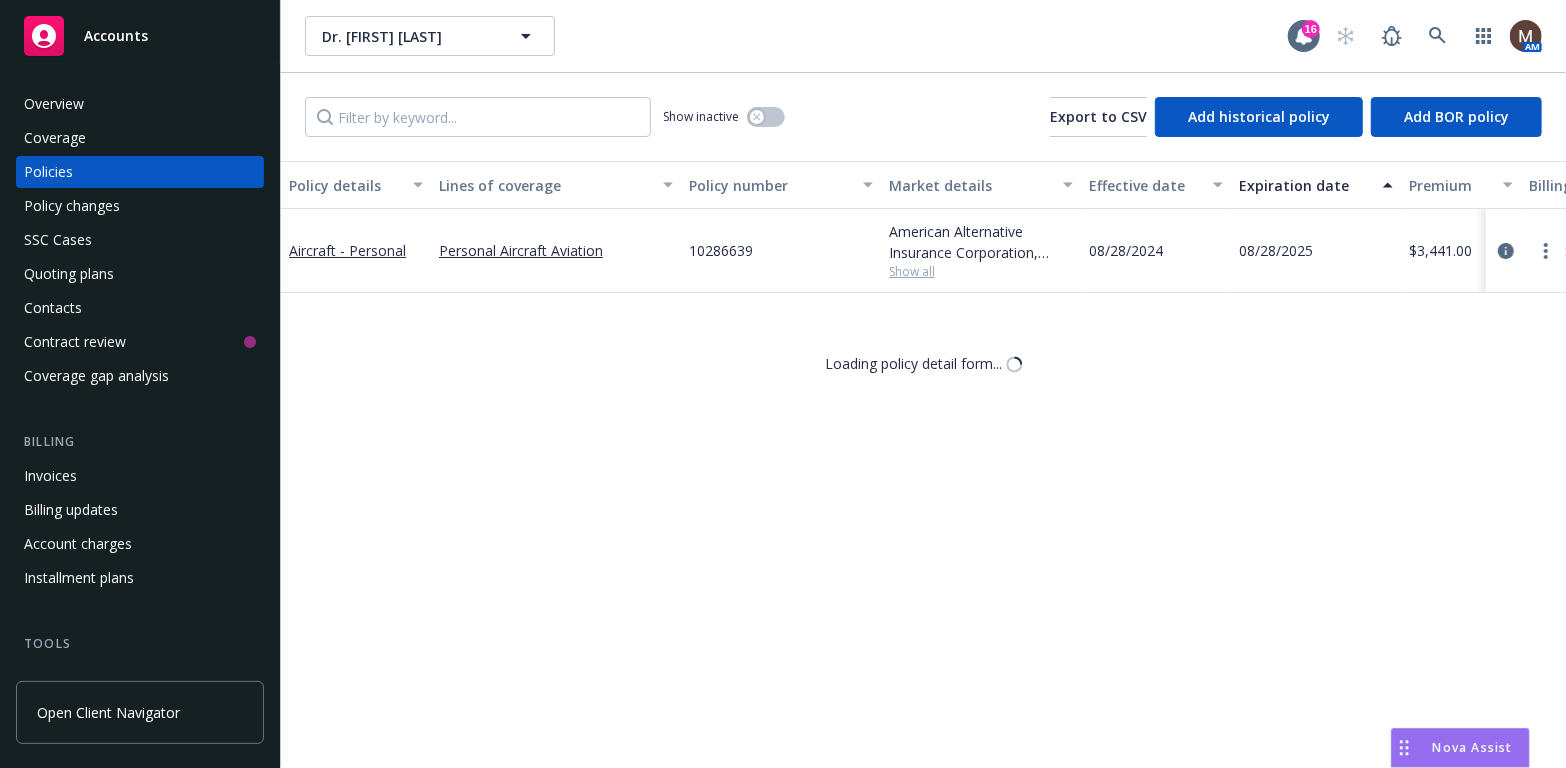 select on "12" 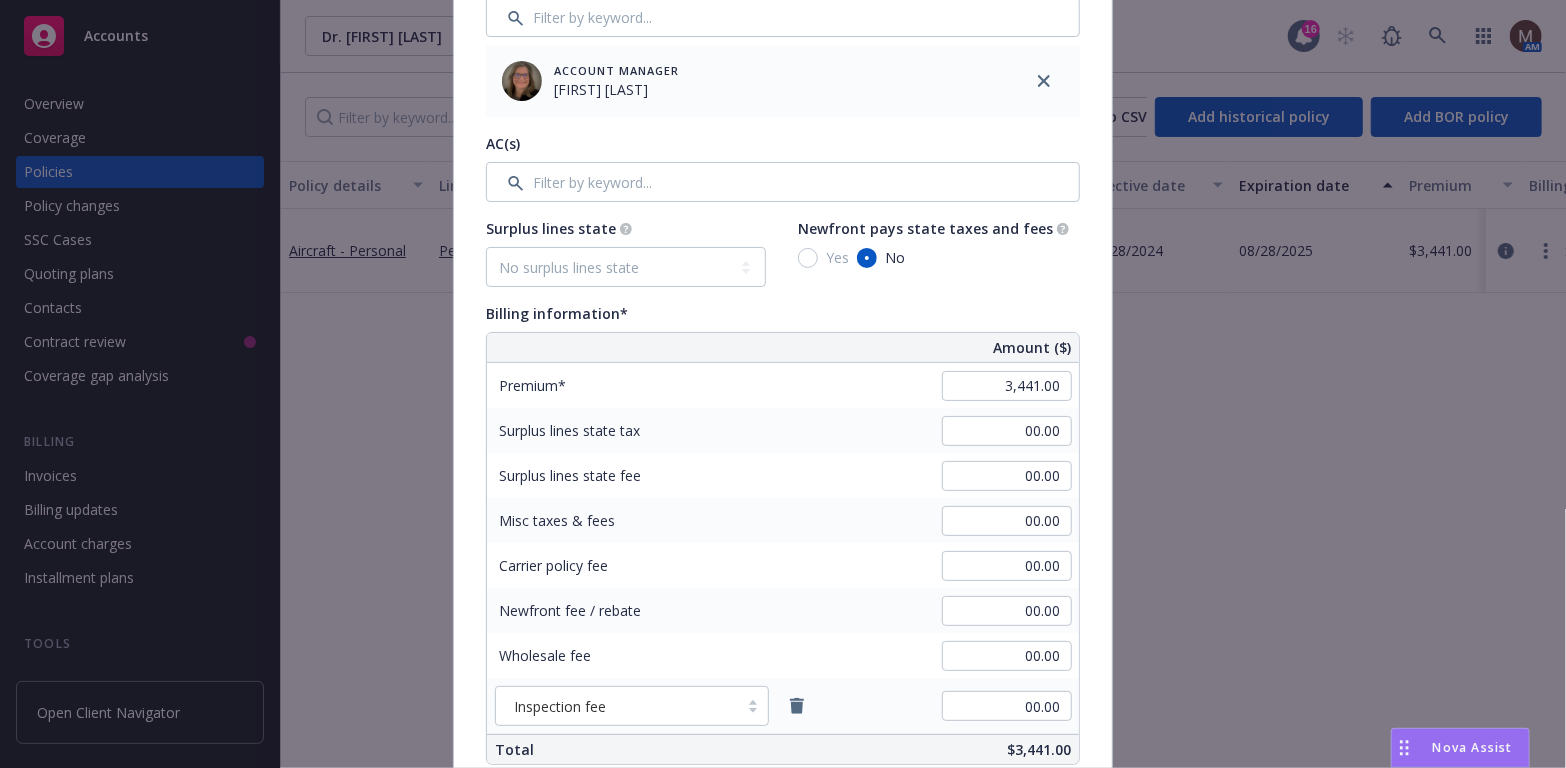scroll, scrollTop: 1000, scrollLeft: 0, axis: vertical 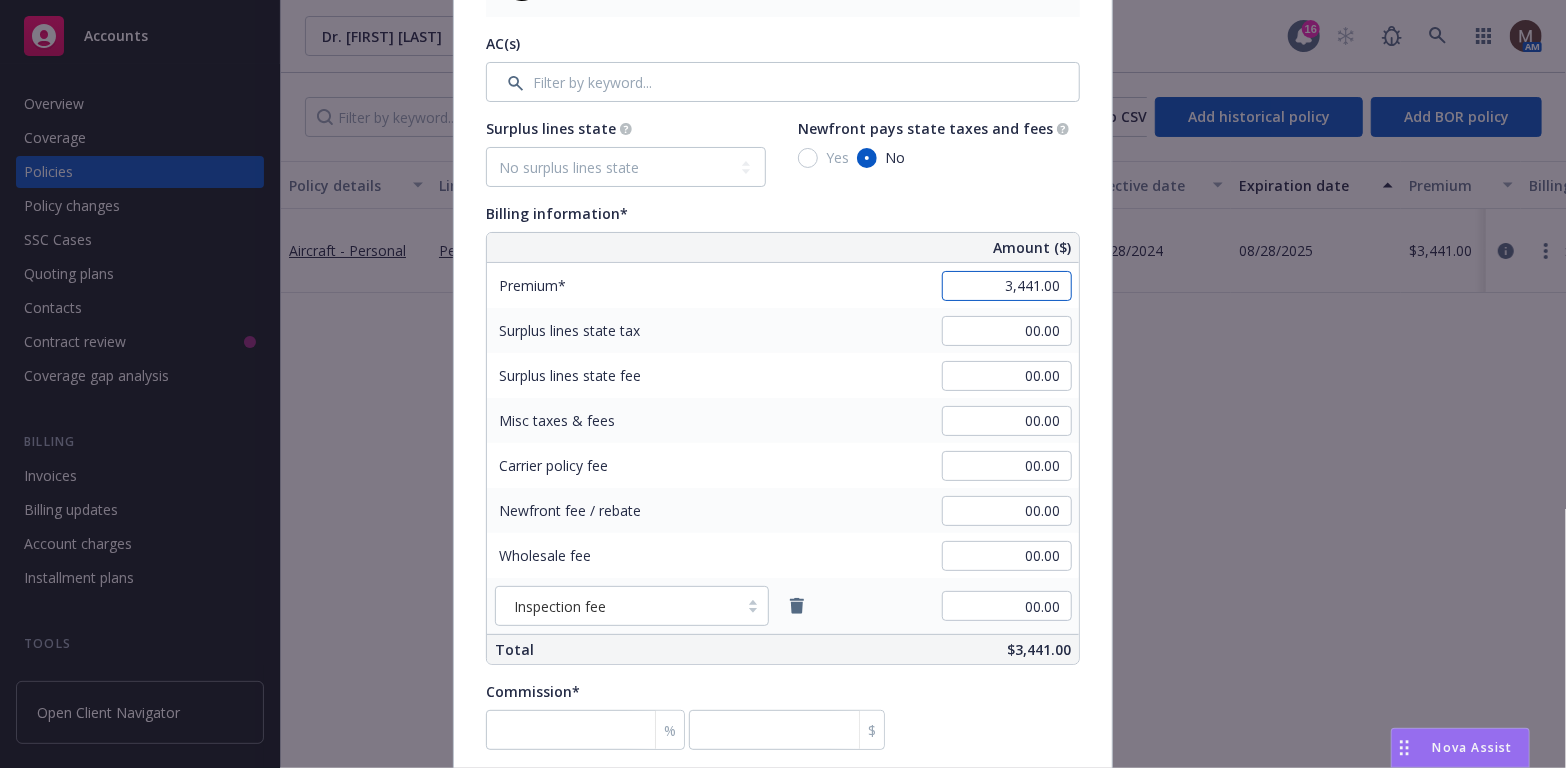 click on "3,441.00" at bounding box center [1007, 286] 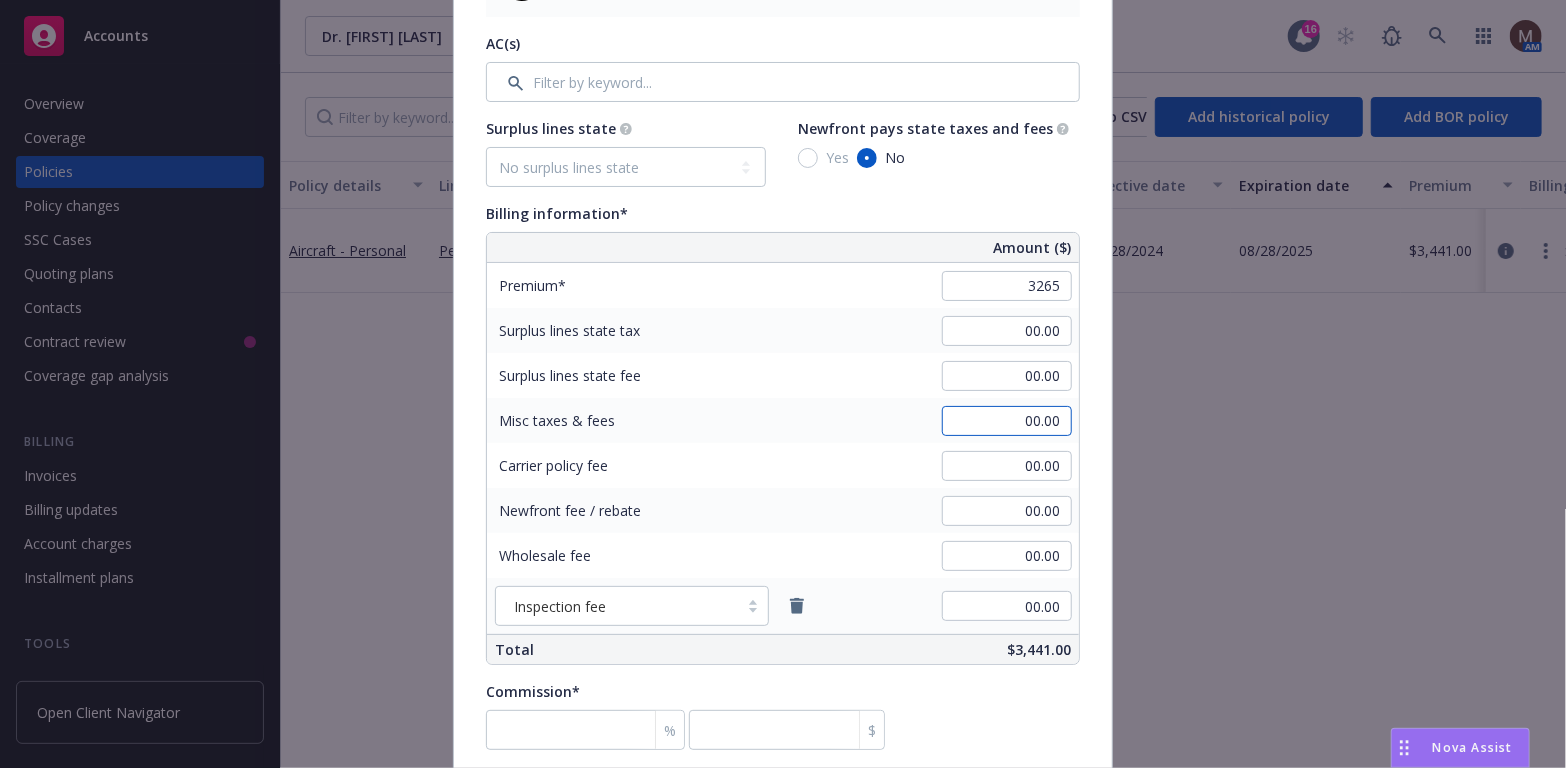 type on "3,265.00" 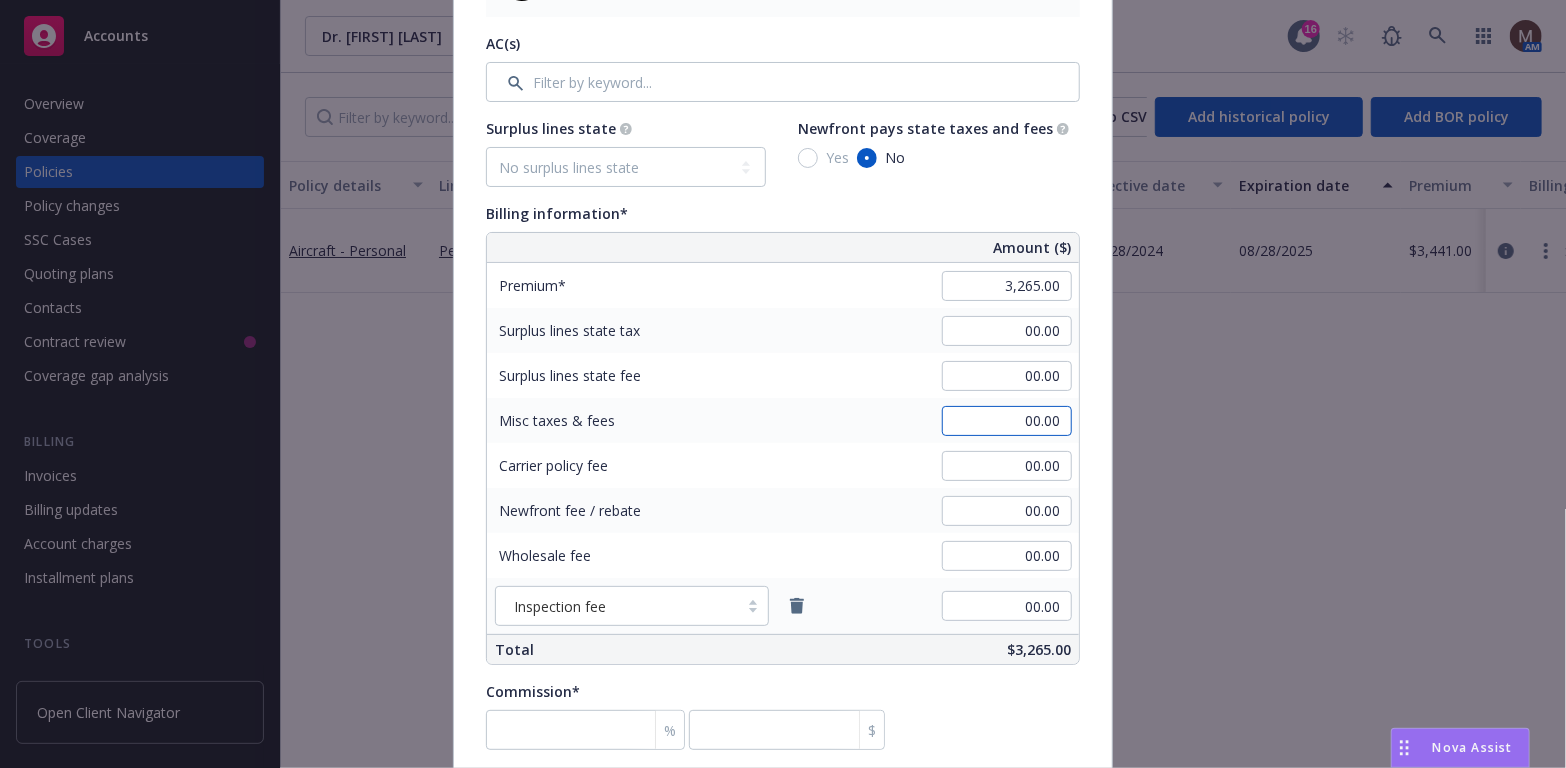 click on "00.00" at bounding box center (1007, 421) 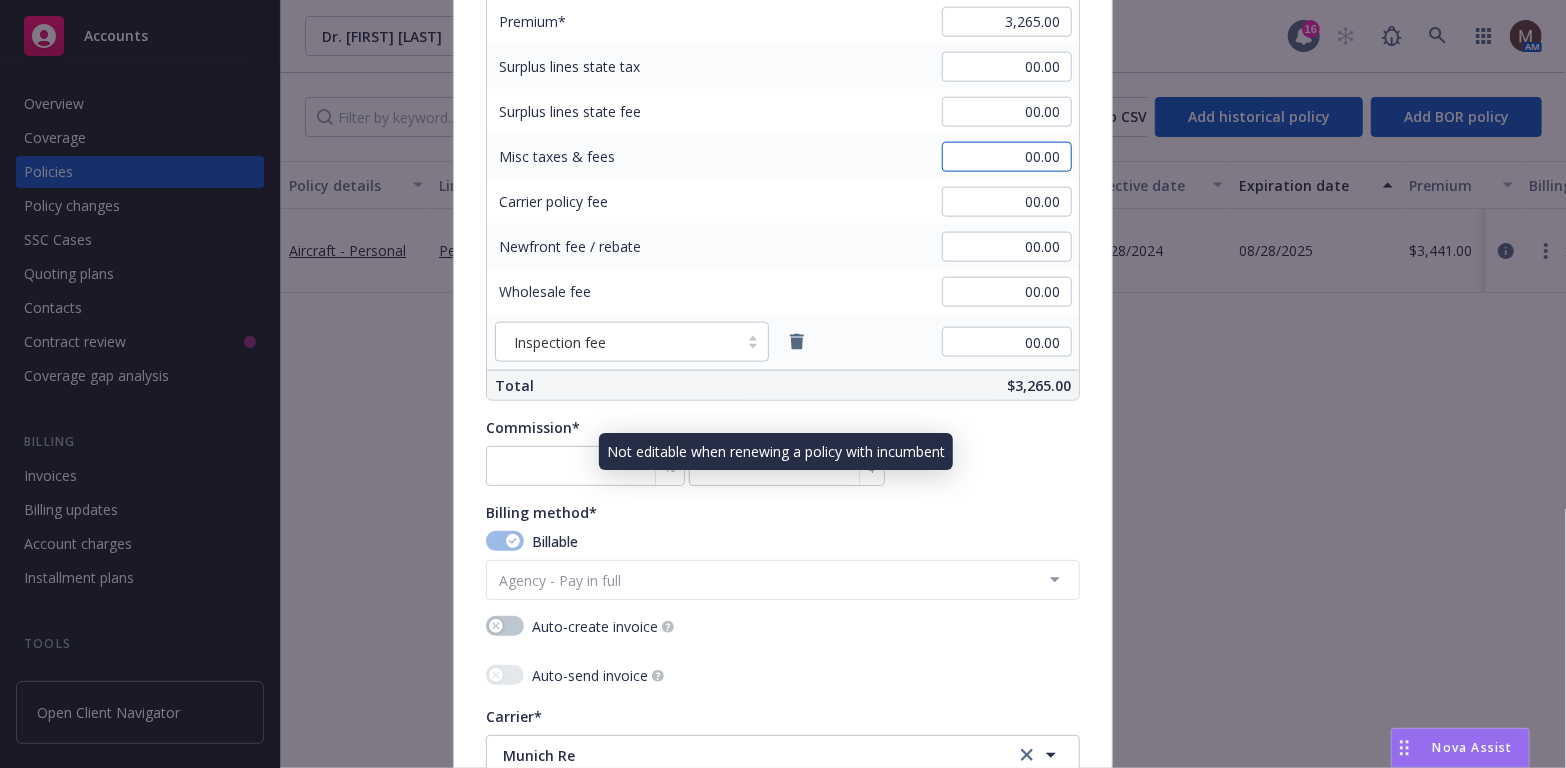 scroll, scrollTop: 1300, scrollLeft: 0, axis: vertical 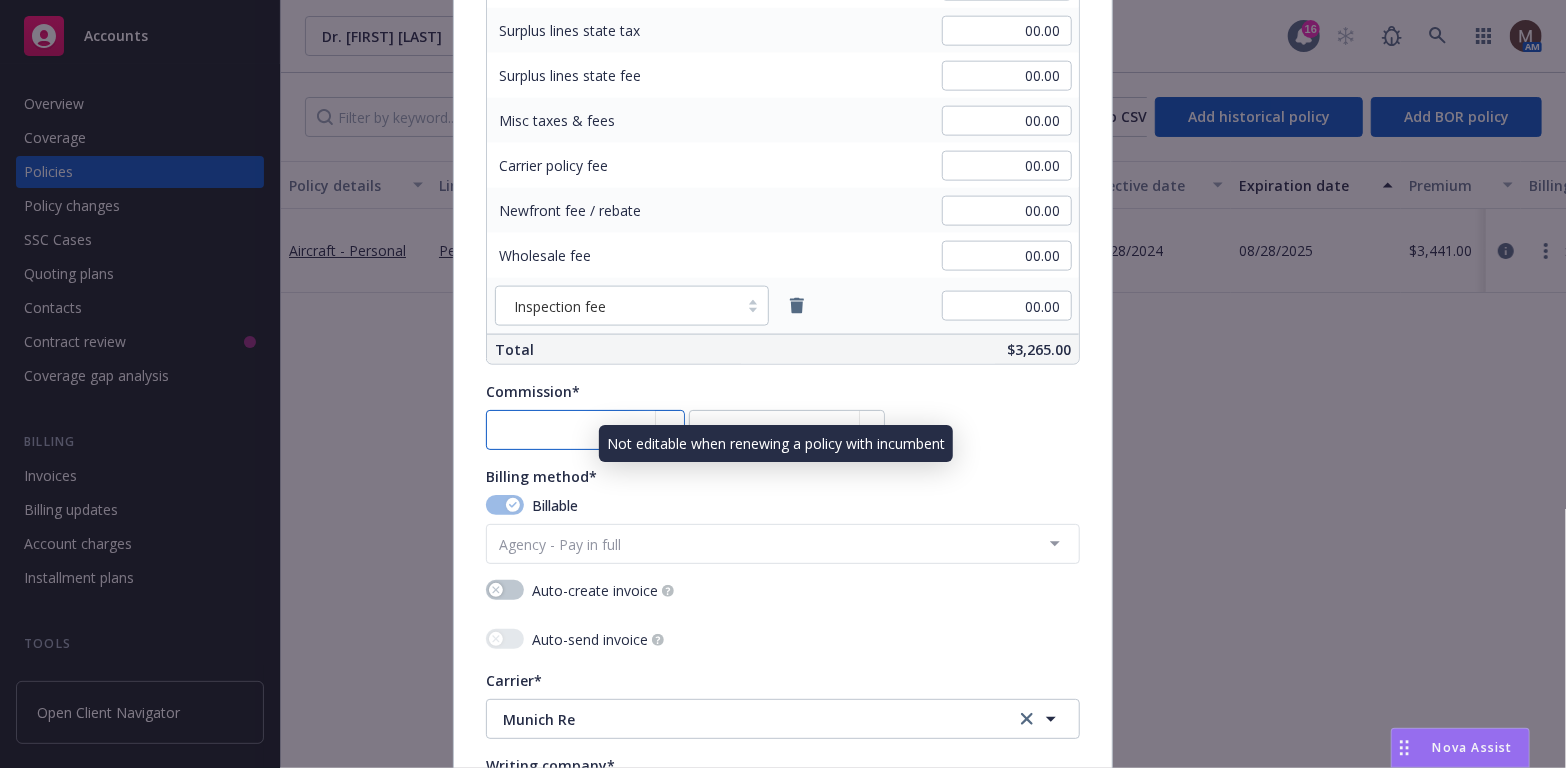 click at bounding box center [585, 430] 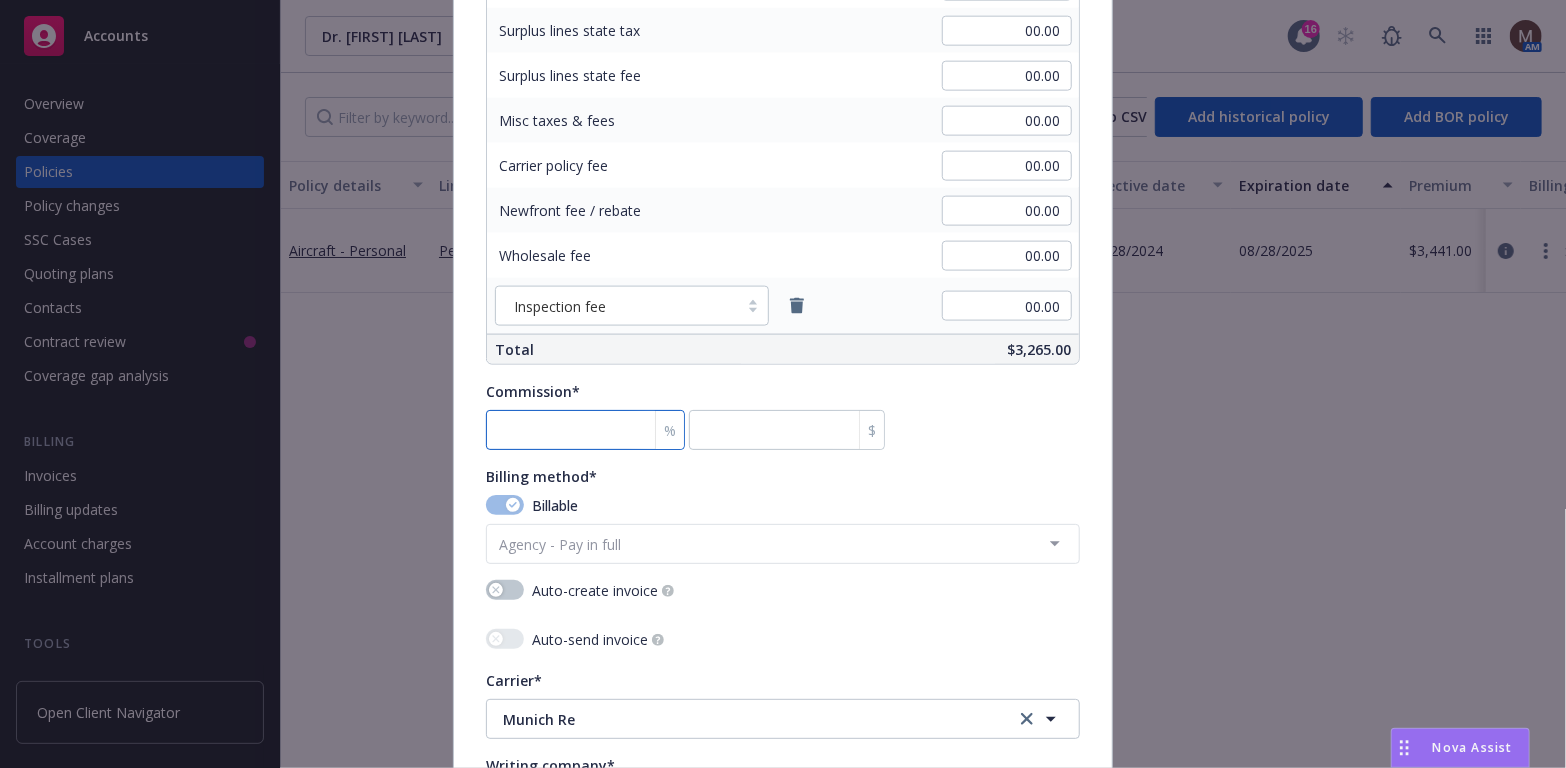 type on "1" 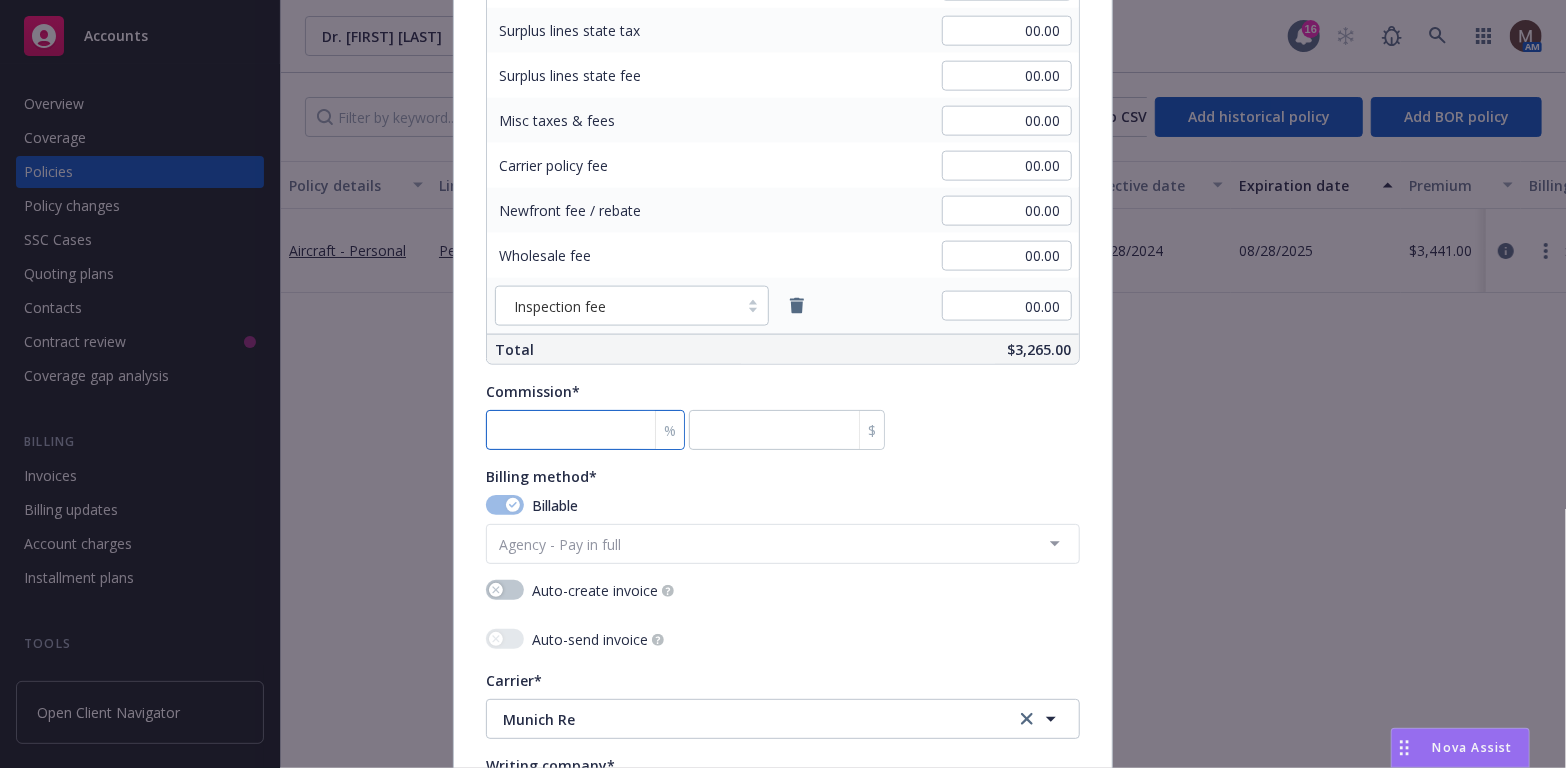 type on "32.65" 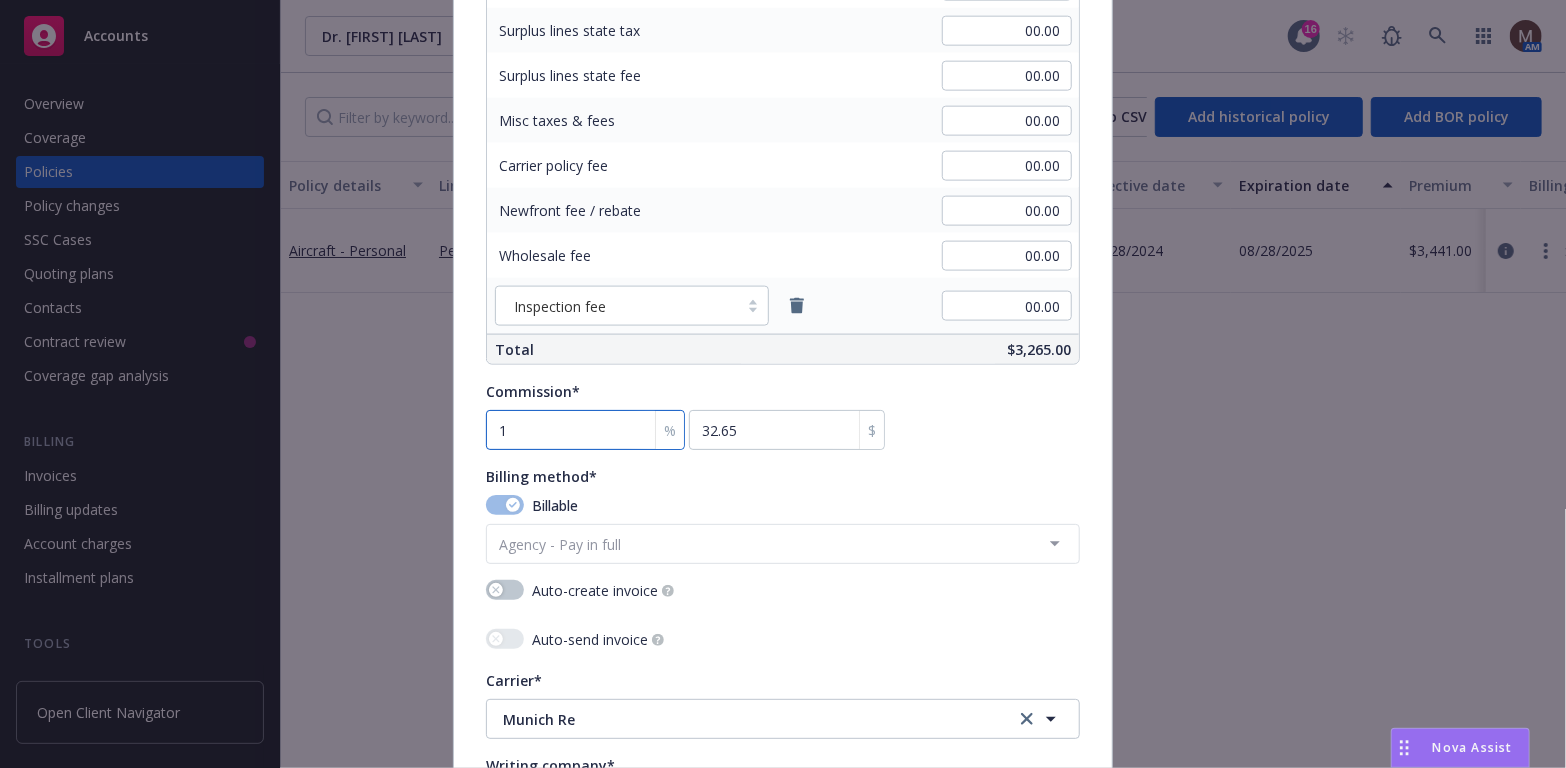 type on "15" 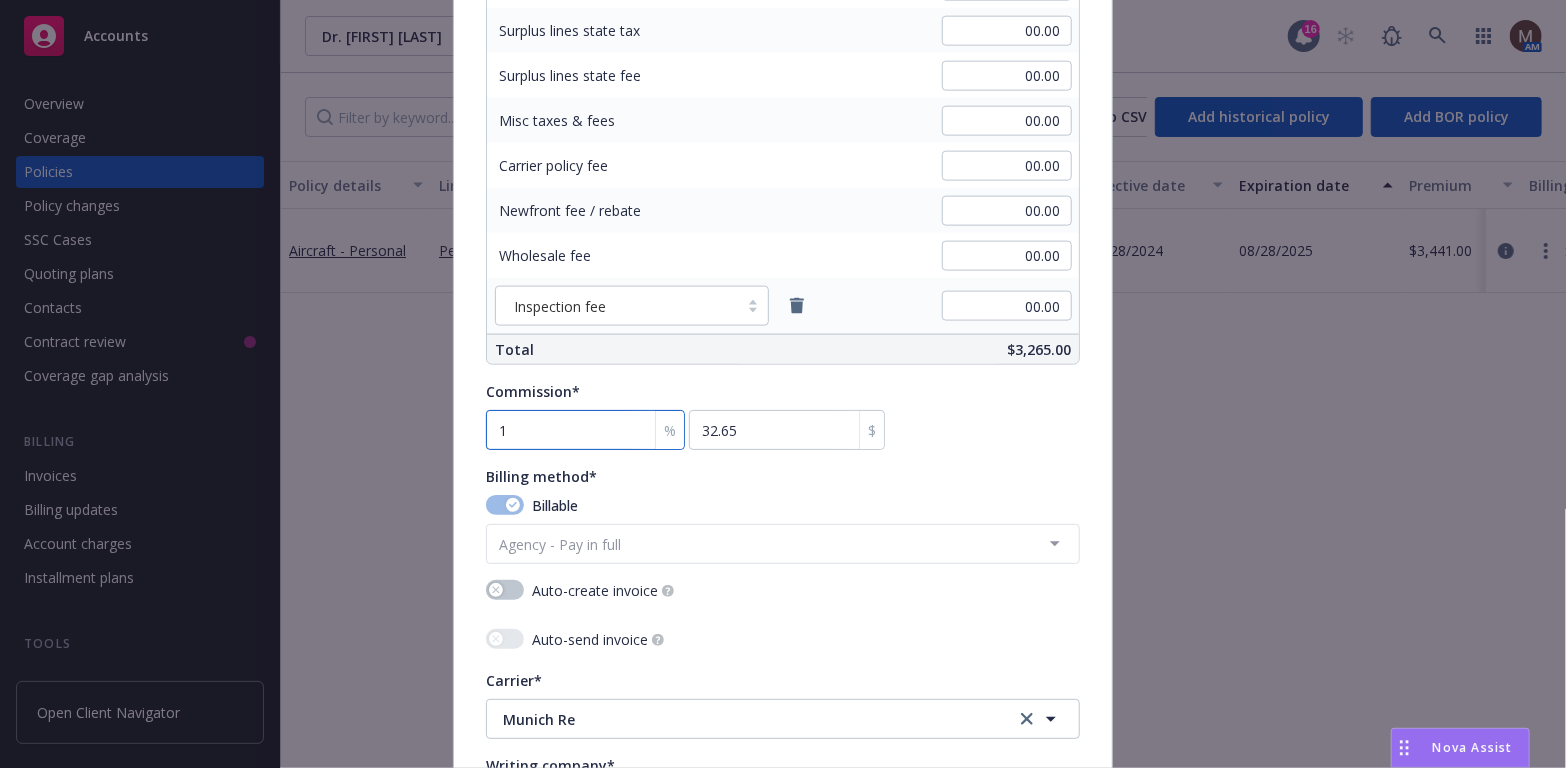 type on "489.75" 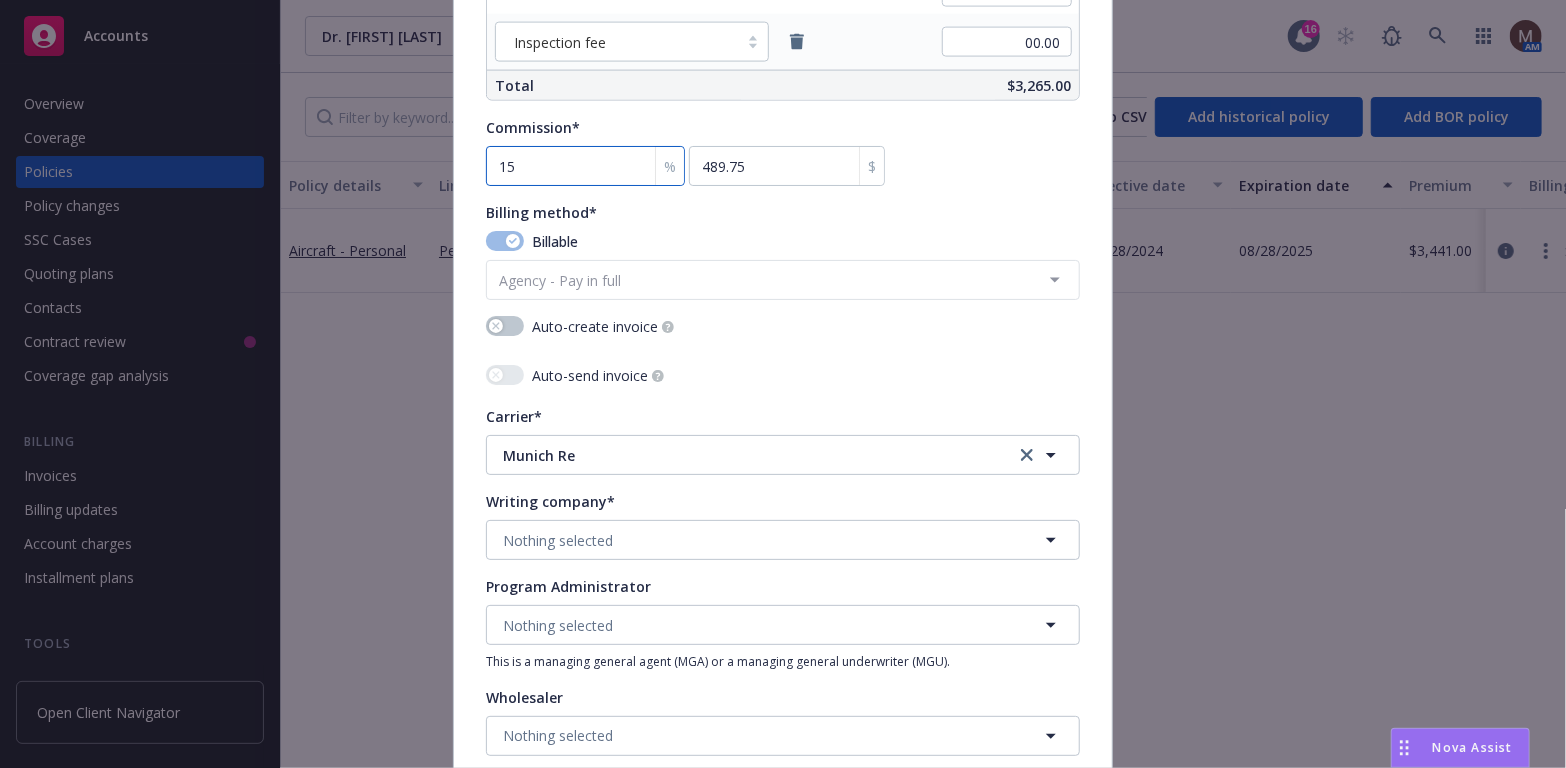 scroll, scrollTop: 1600, scrollLeft: 0, axis: vertical 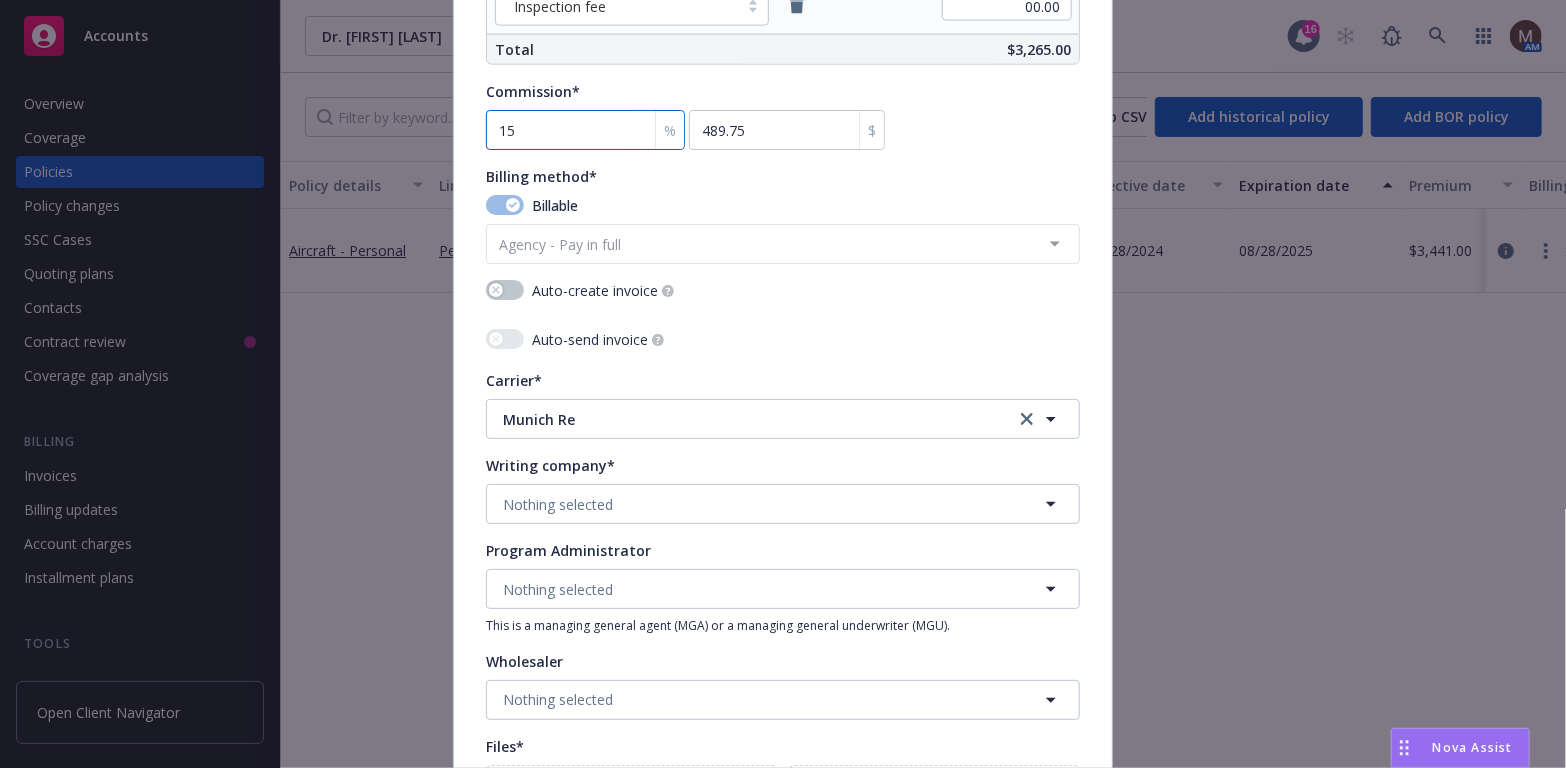 type on "15" 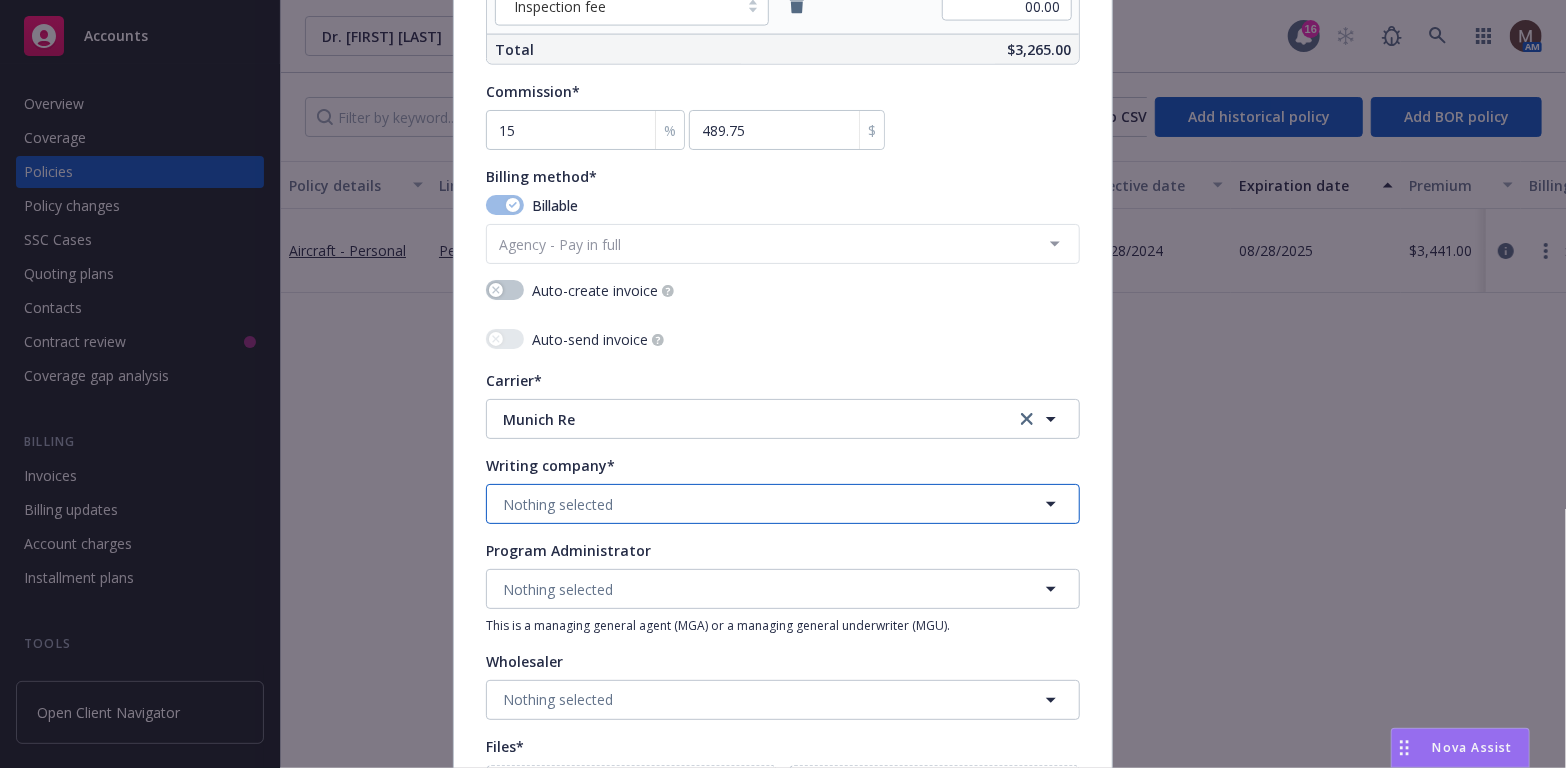 click on "Nothing selected" at bounding box center [558, 504] 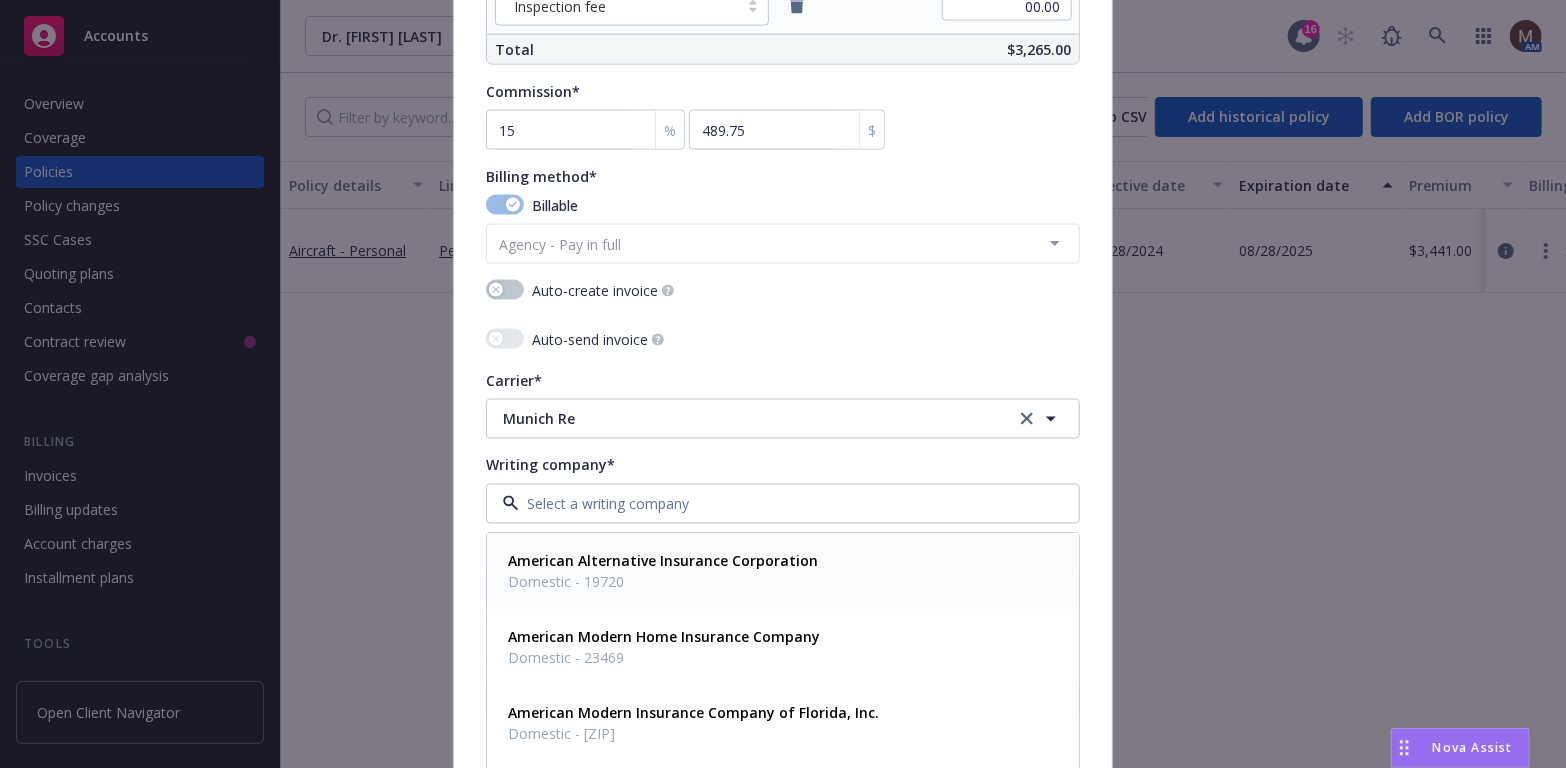 click on "American Alternative Insurance Corporation" at bounding box center (663, 561) 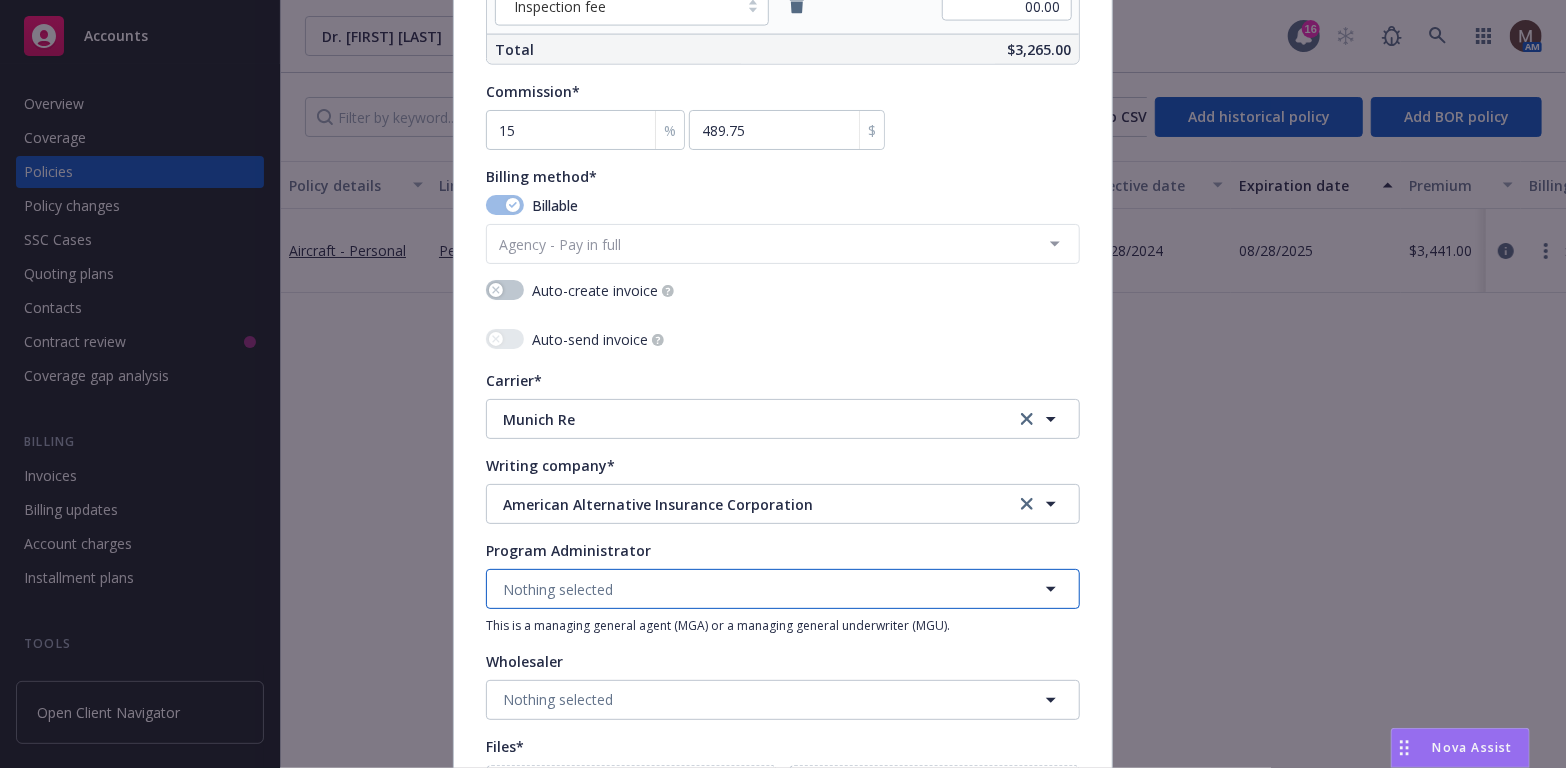 click on "Nothing selected" at bounding box center (558, 589) 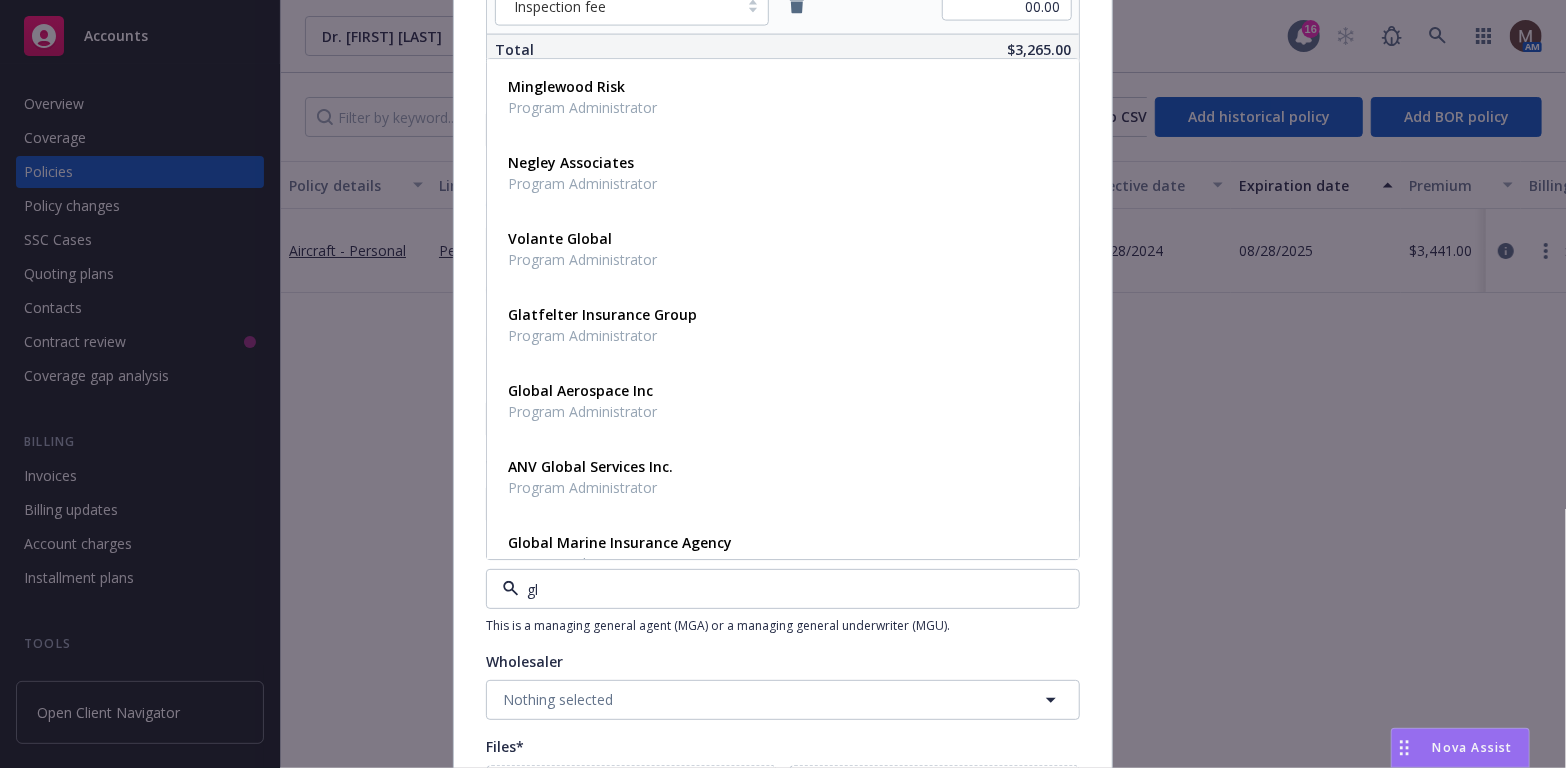 type on "glo" 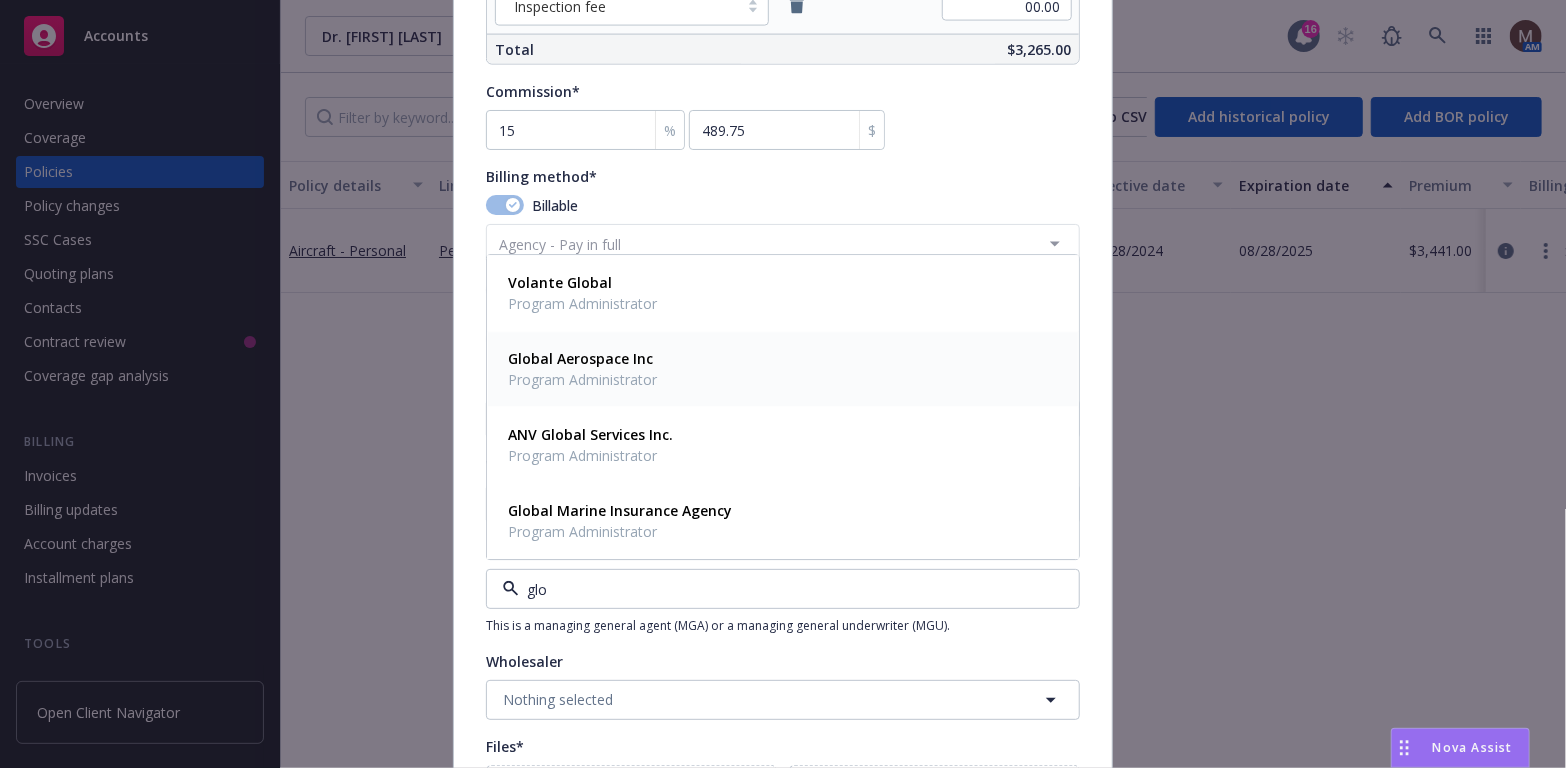 click on "Program Administrator" at bounding box center (582, 380) 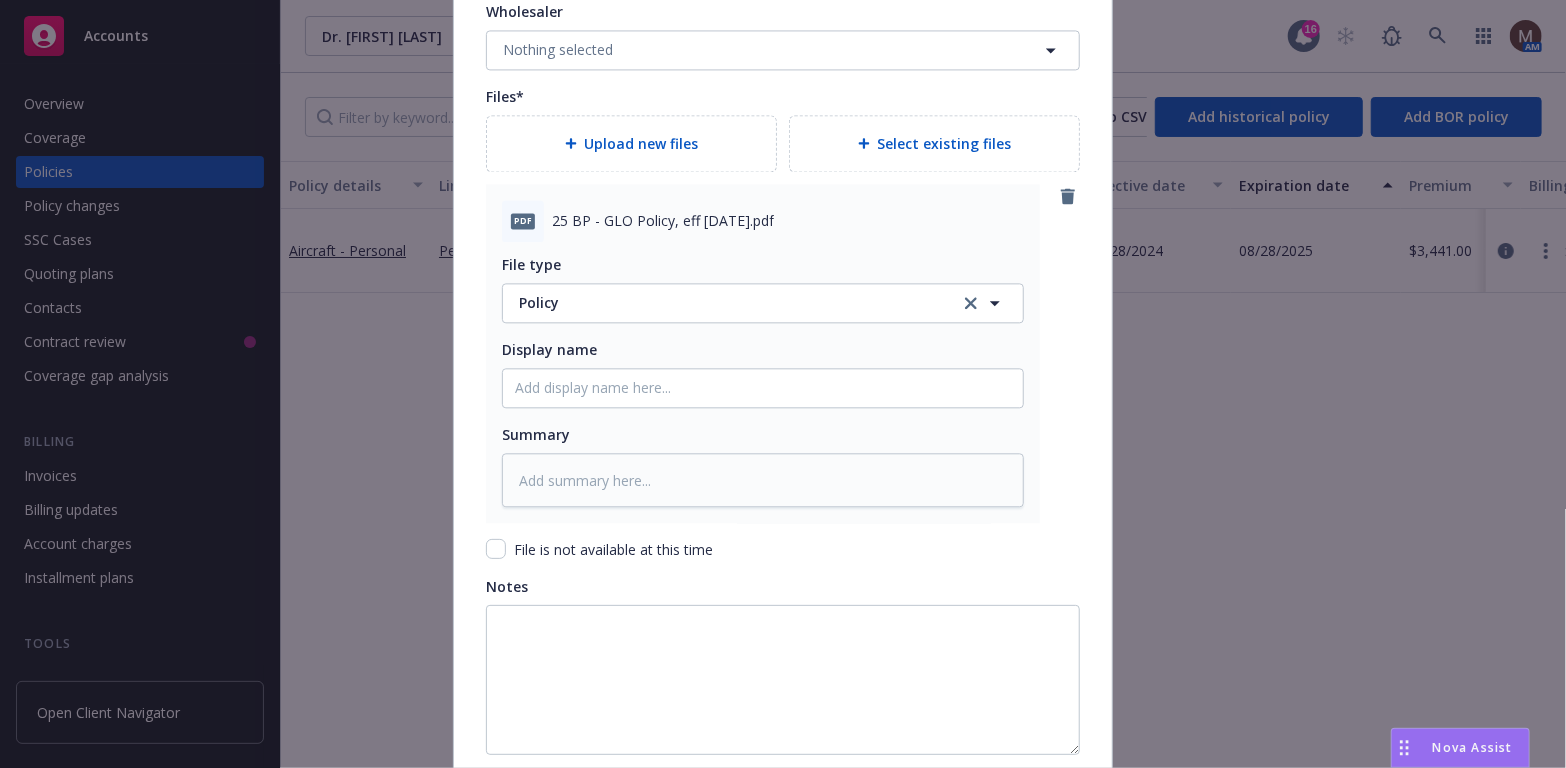scroll, scrollTop: 2300, scrollLeft: 0, axis: vertical 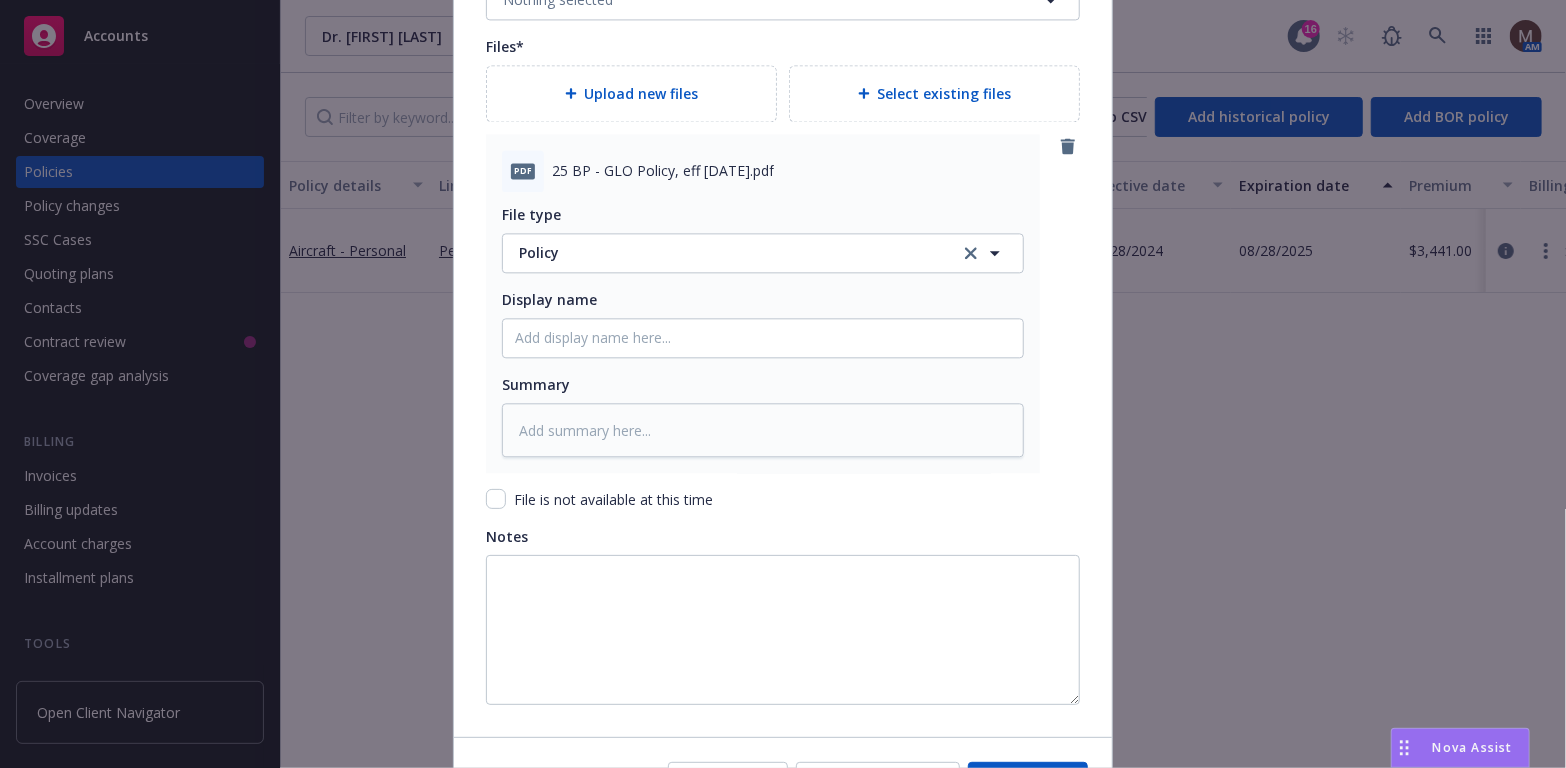 drag, startPoint x: 814, startPoint y: 166, endPoint x: 542, endPoint y: 175, distance: 272.14886 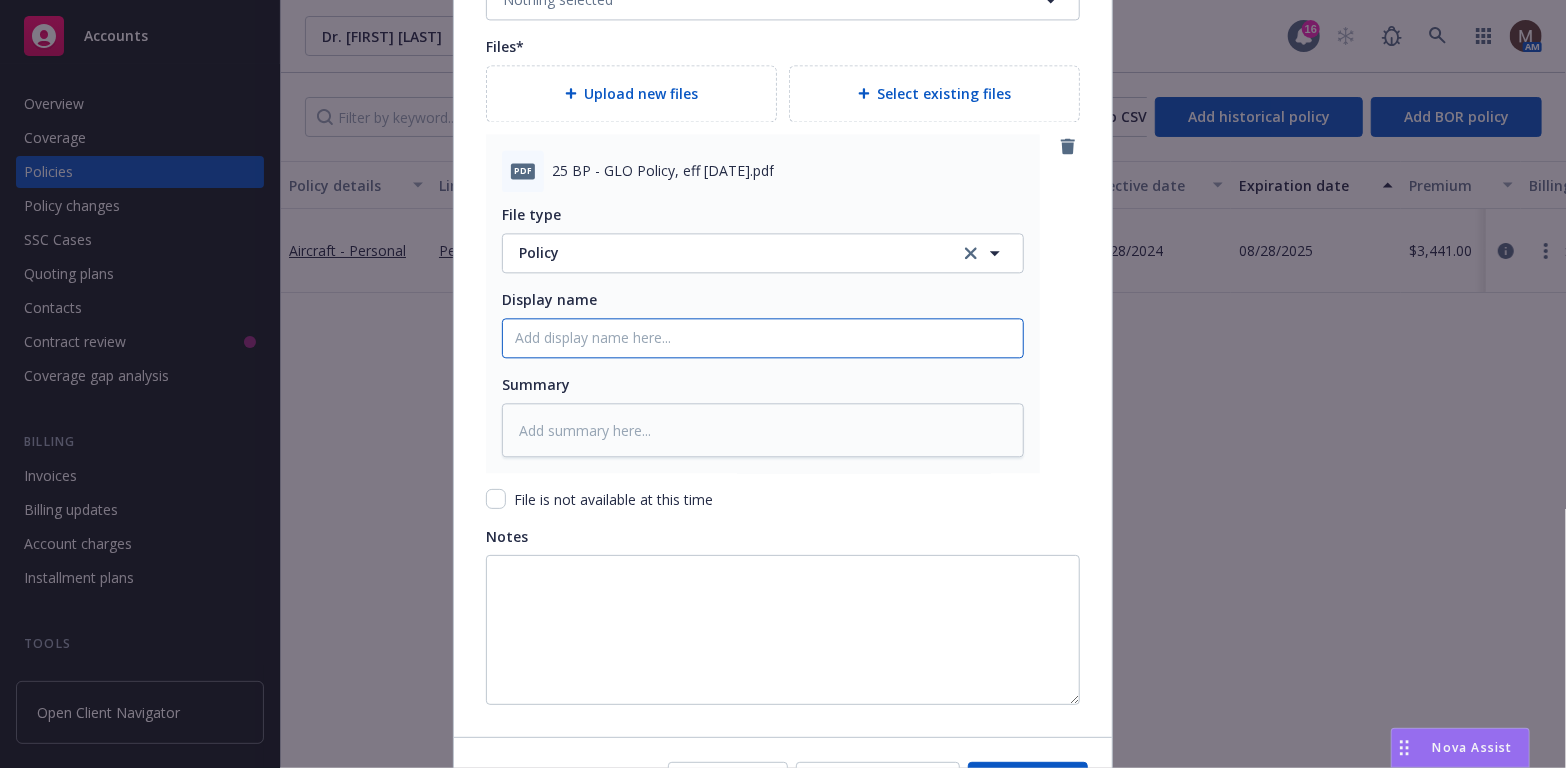 click on "Policy display name" at bounding box center [763, 338] 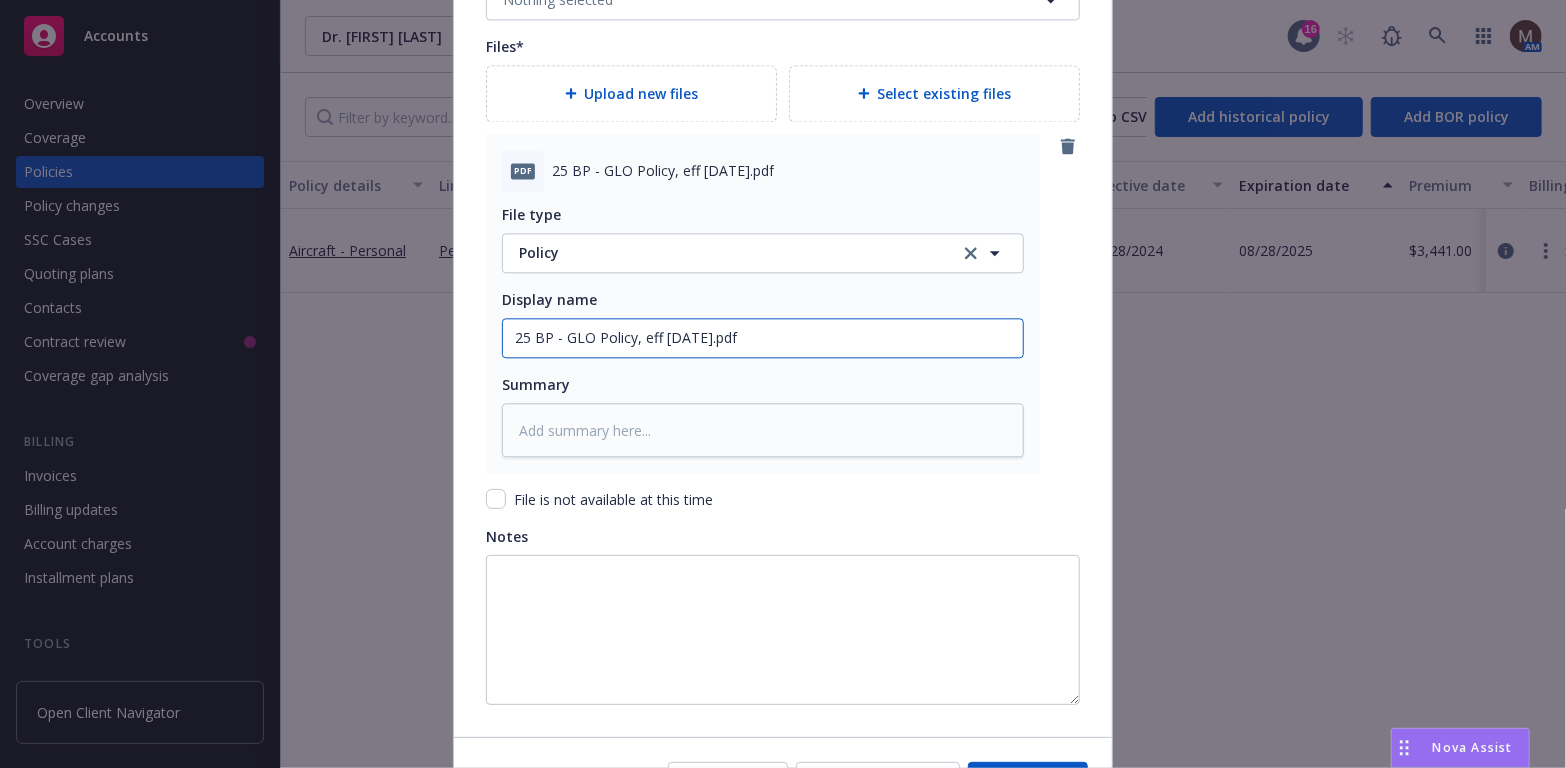 type on "25 BP - GLO Policy, eff [DATE].pdf" 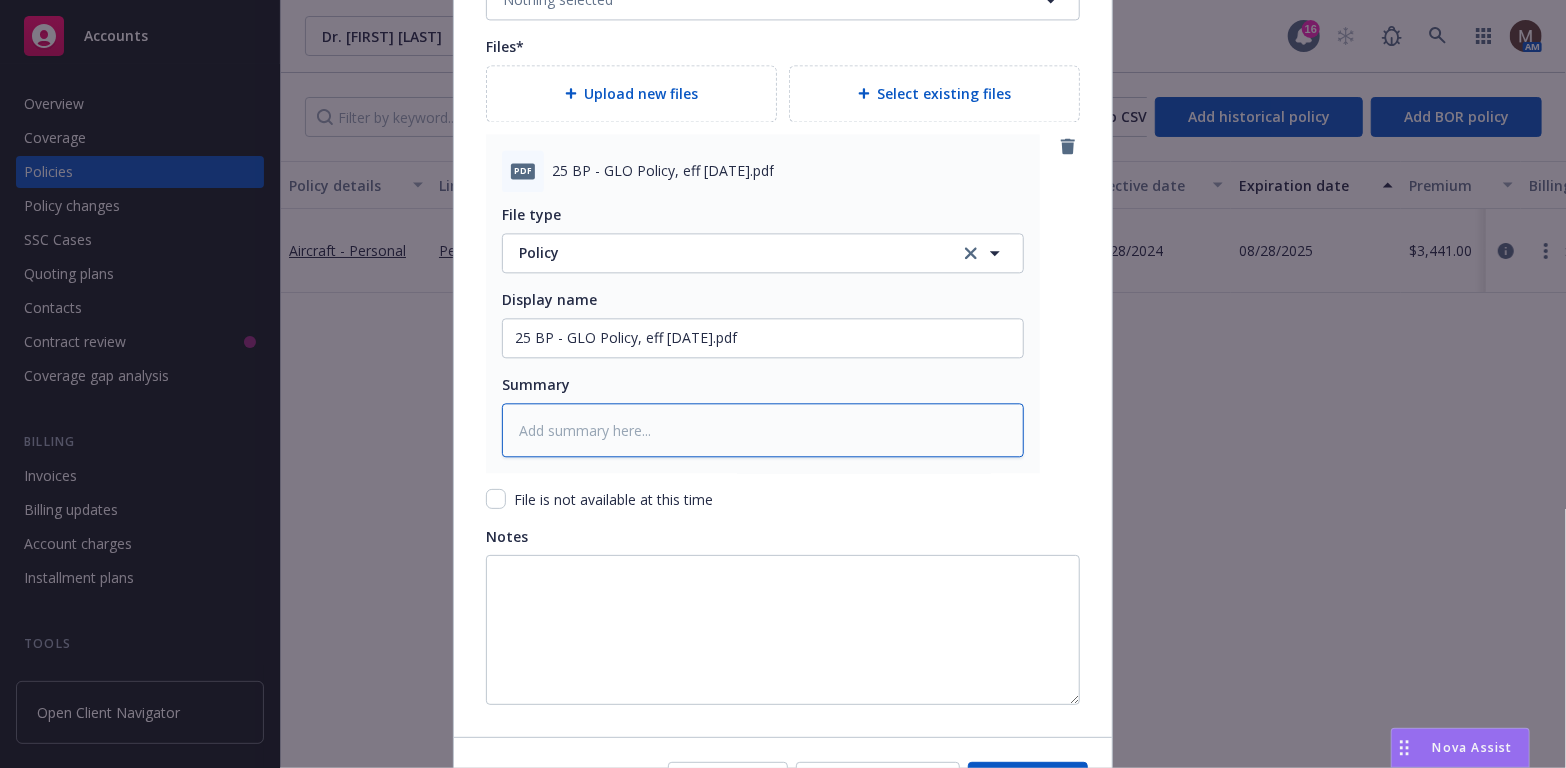 click at bounding box center [763, 430] 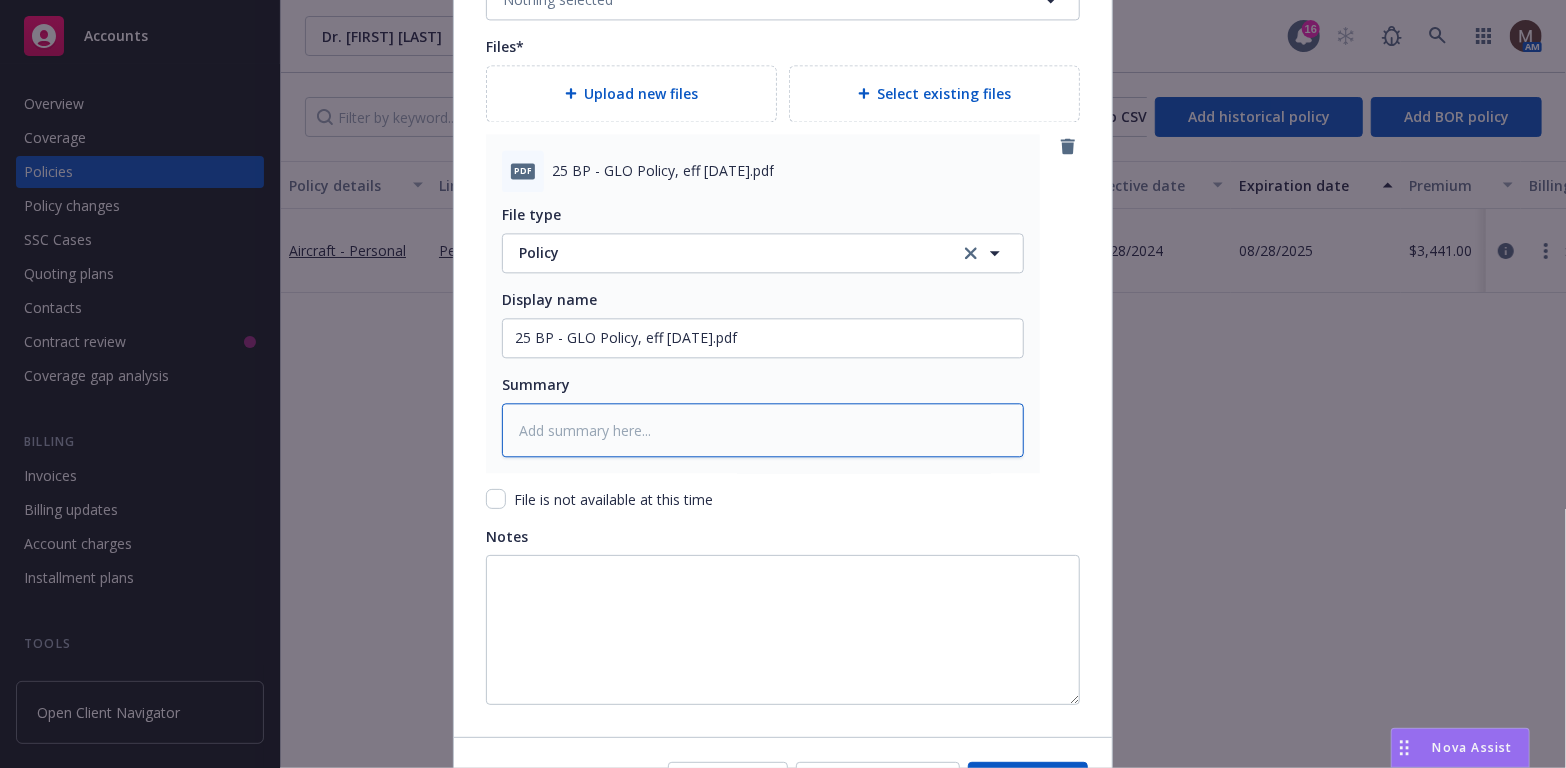 paste on "25 BP - GLO Policy, eff [DATE].pdf" 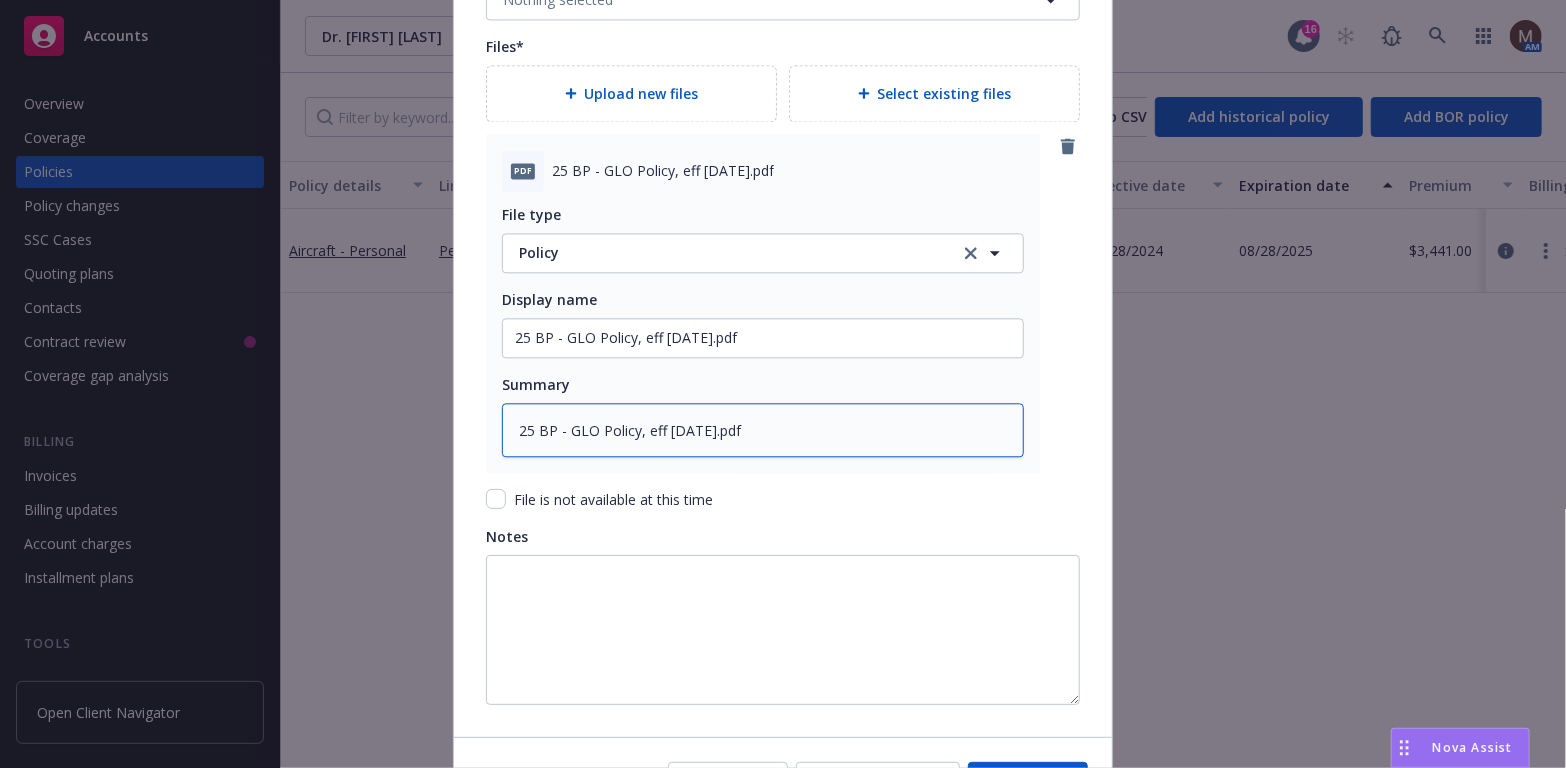 scroll, scrollTop: 2400, scrollLeft: 0, axis: vertical 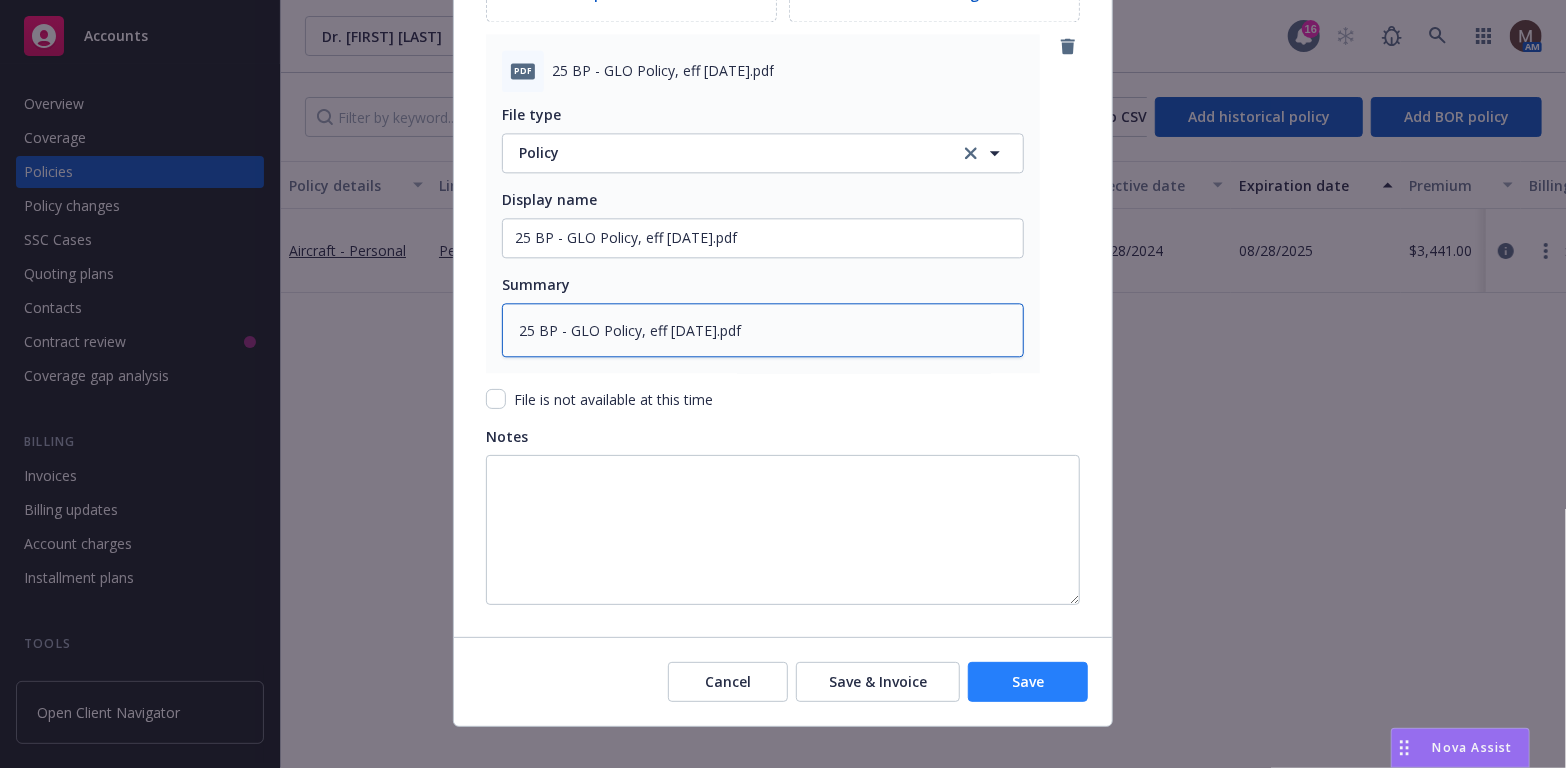 type on "25 BP - GLO Policy, eff [DATE].pdf" 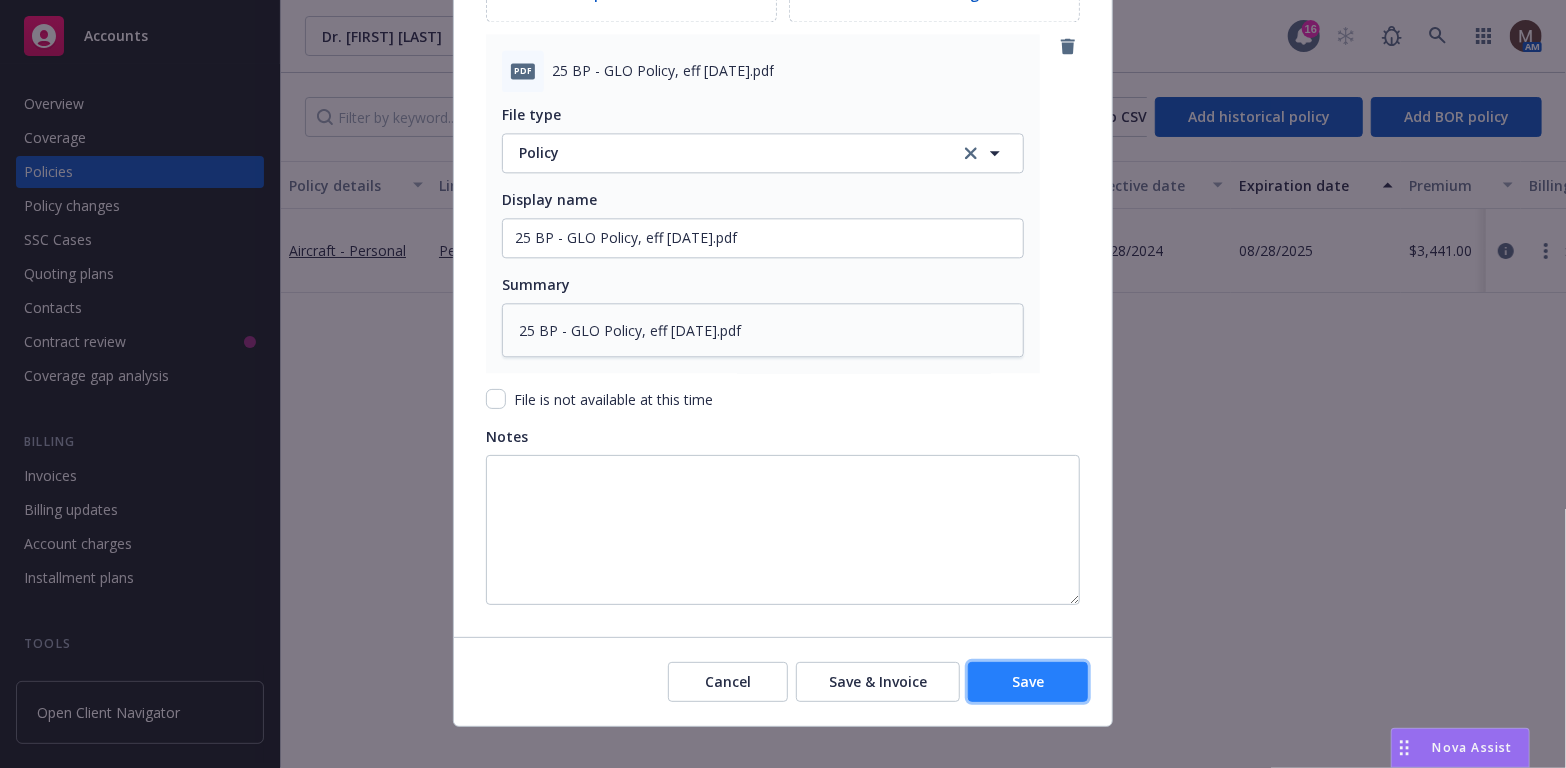 click on "Save" at bounding box center (1028, 681) 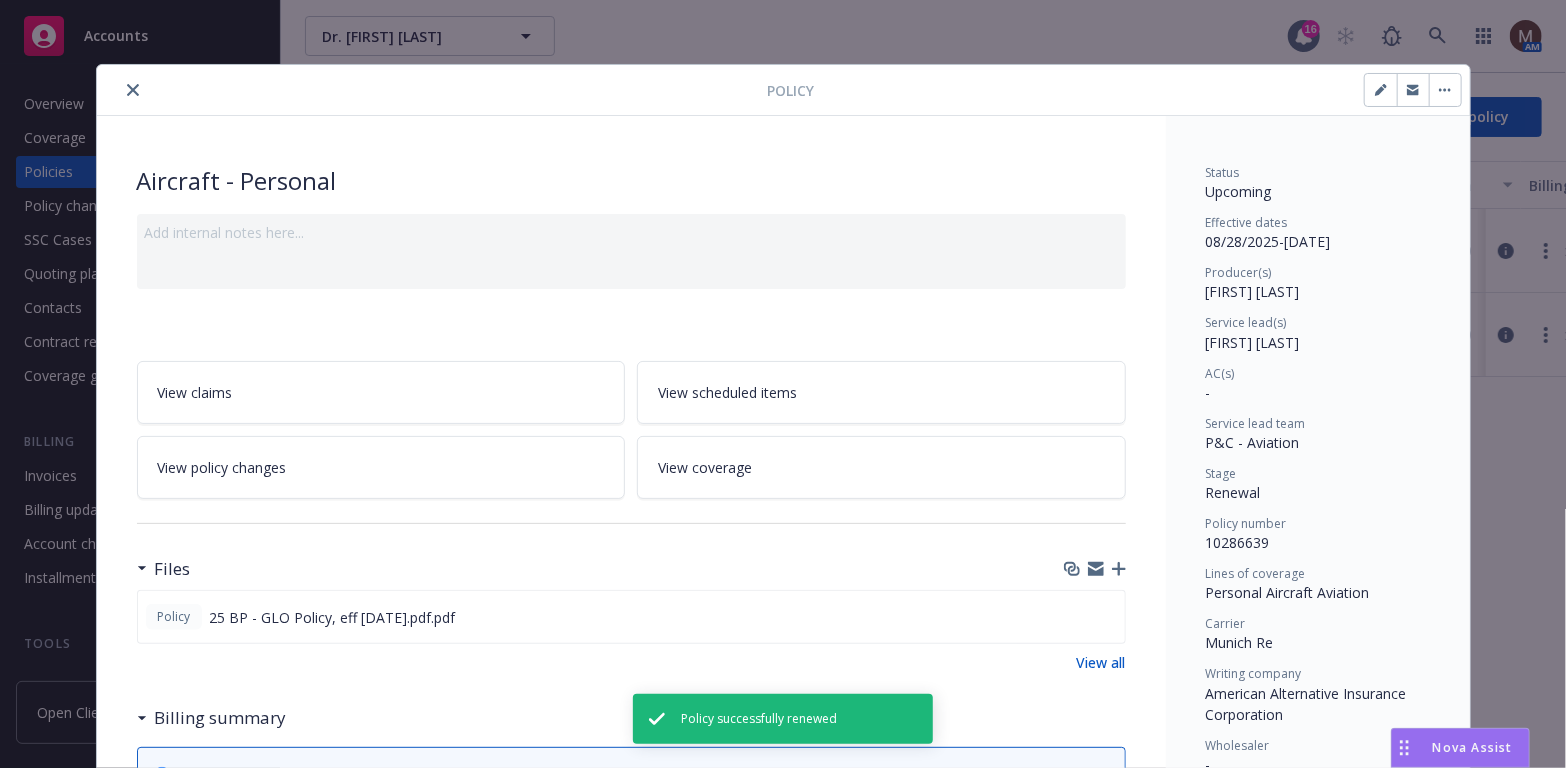 click 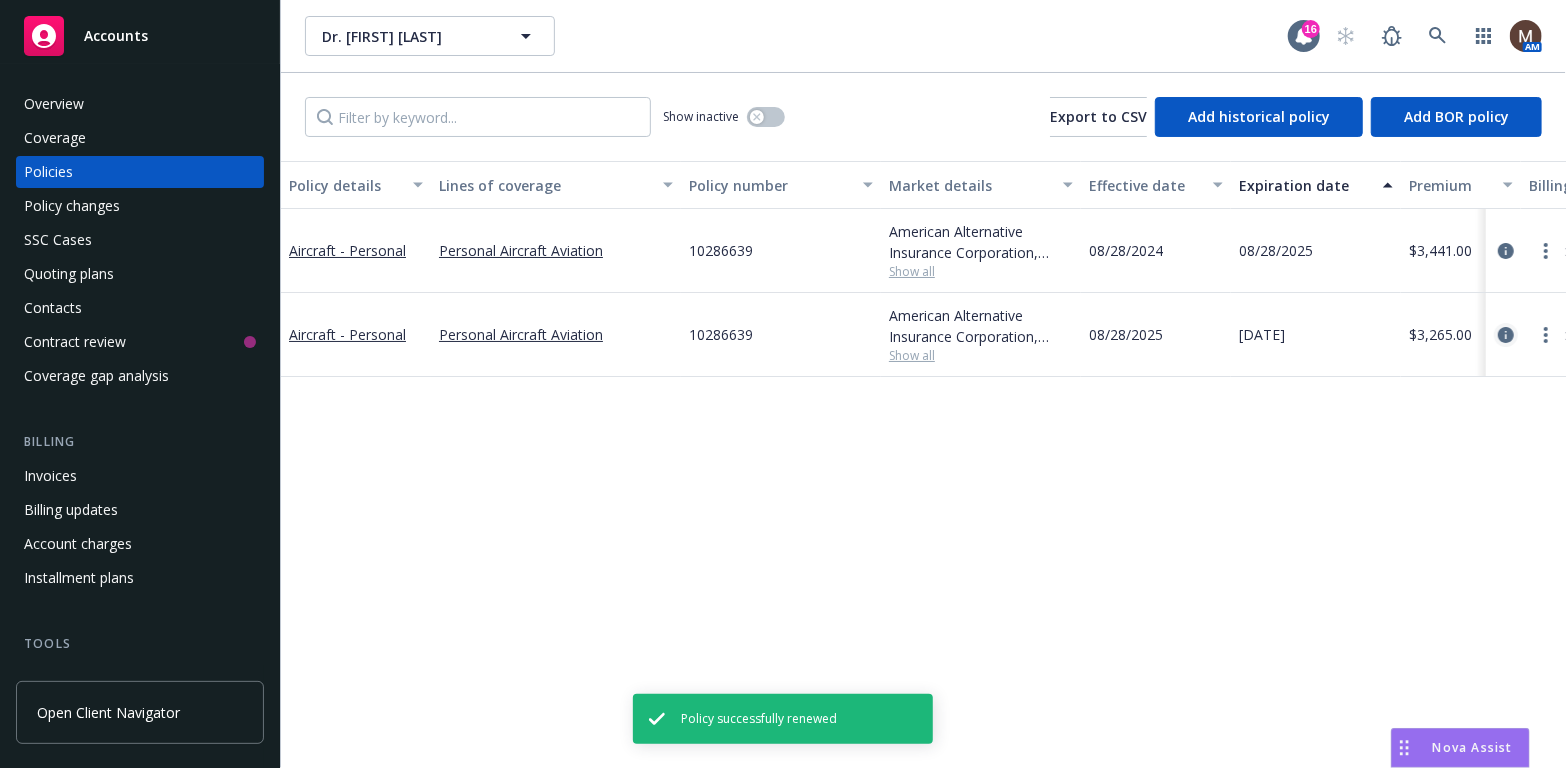 click 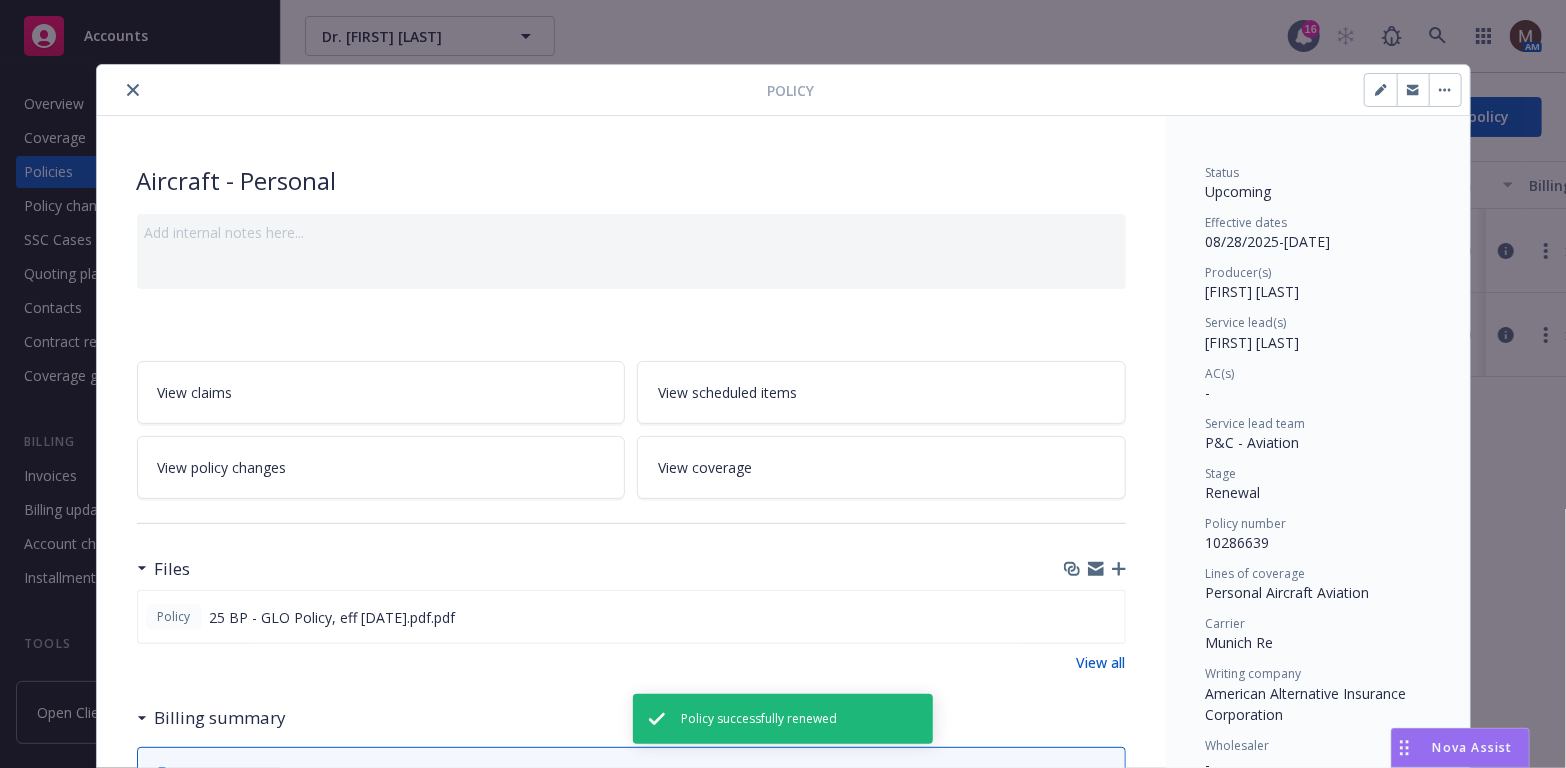 scroll, scrollTop: 59, scrollLeft: 0, axis: vertical 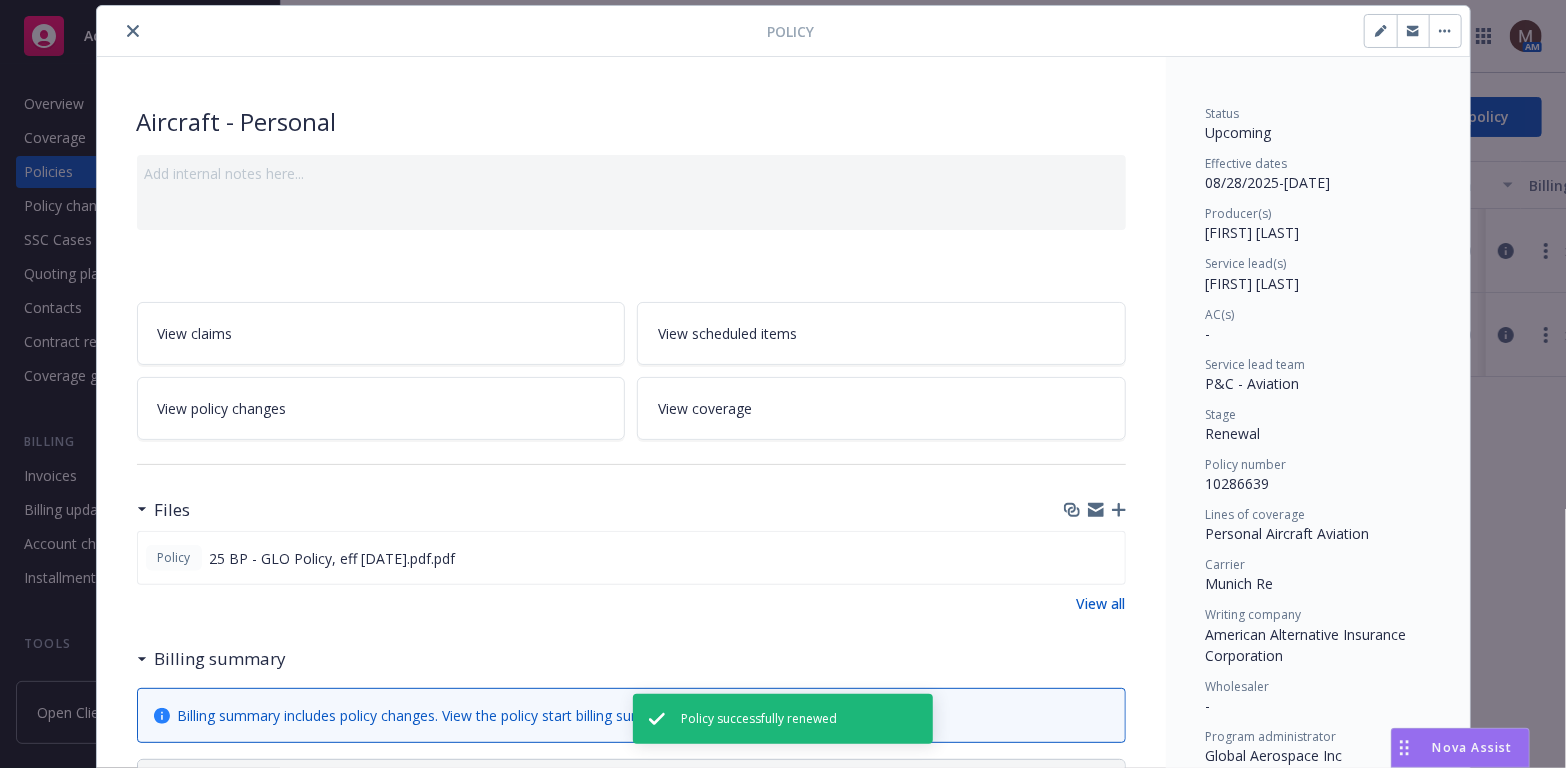 click 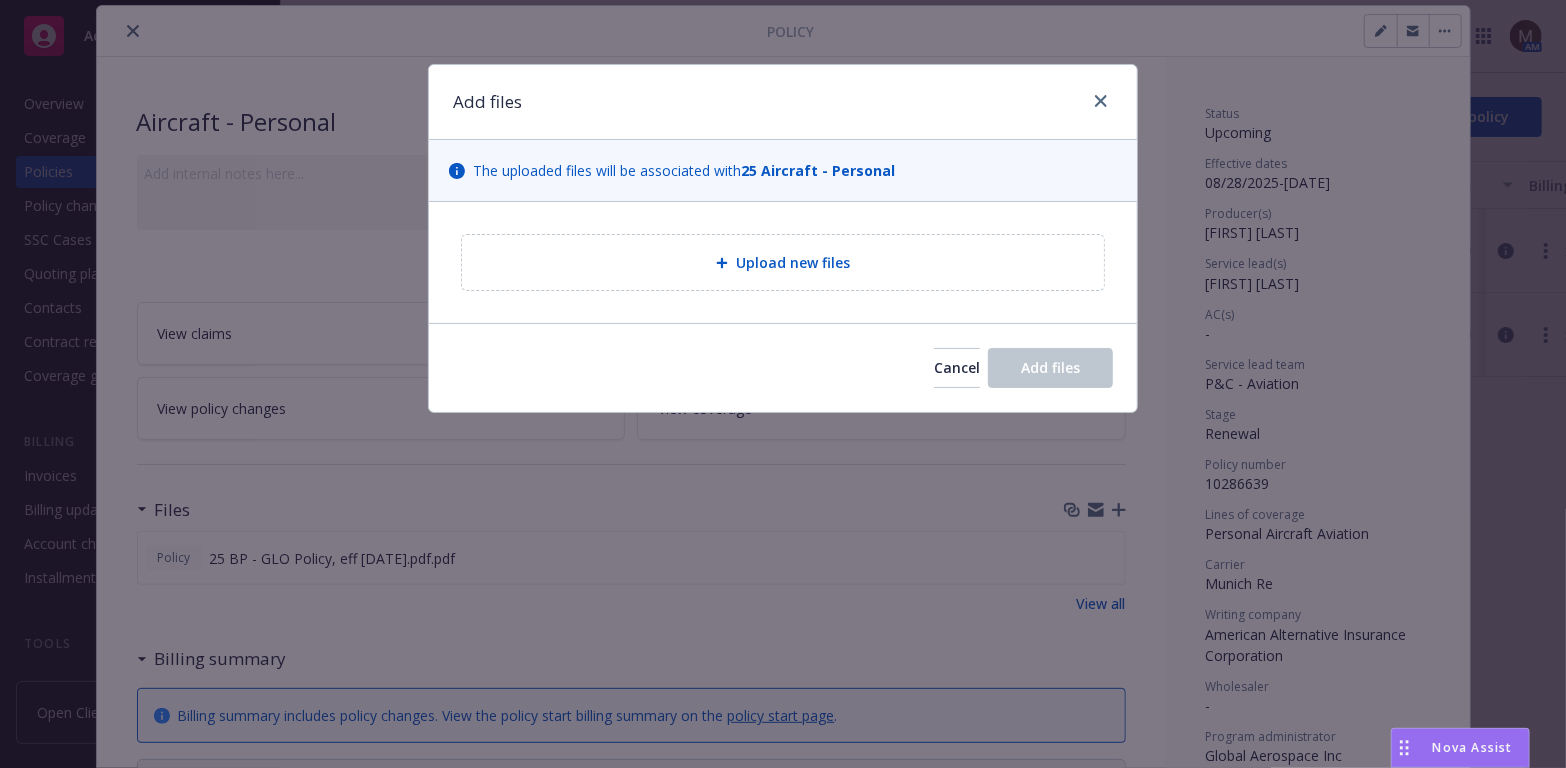 type on "x" 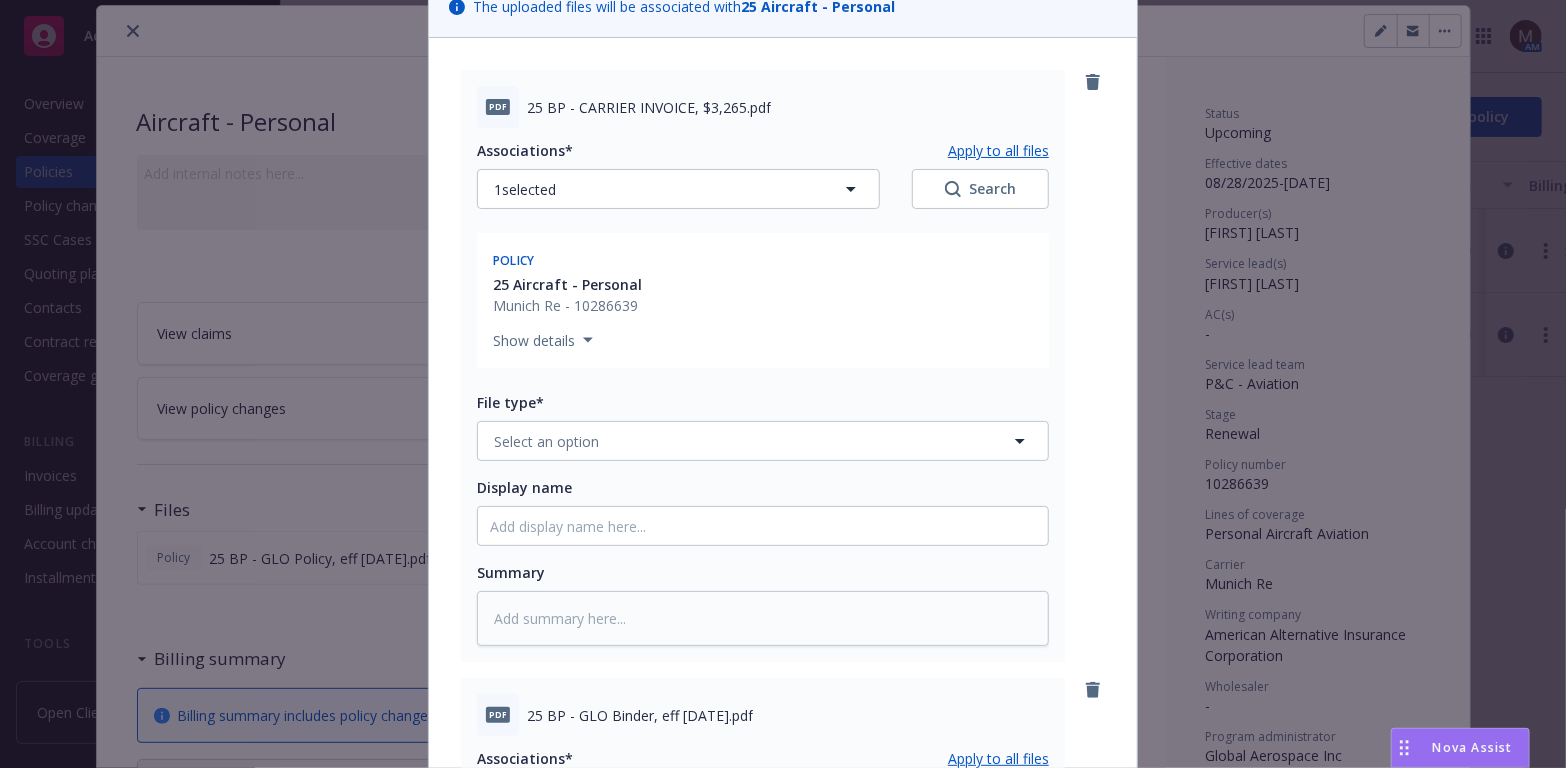scroll, scrollTop: 200, scrollLeft: 0, axis: vertical 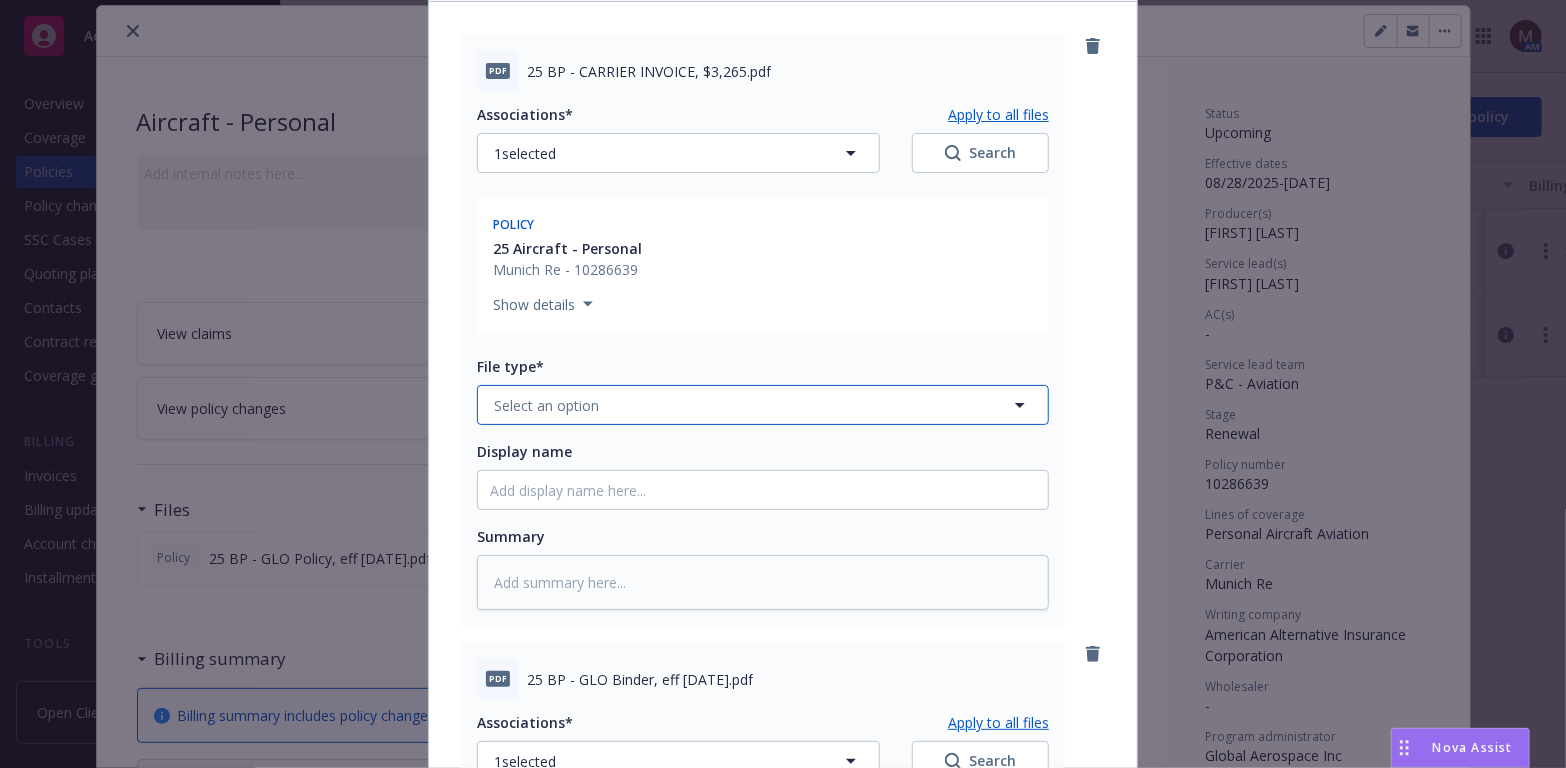 click 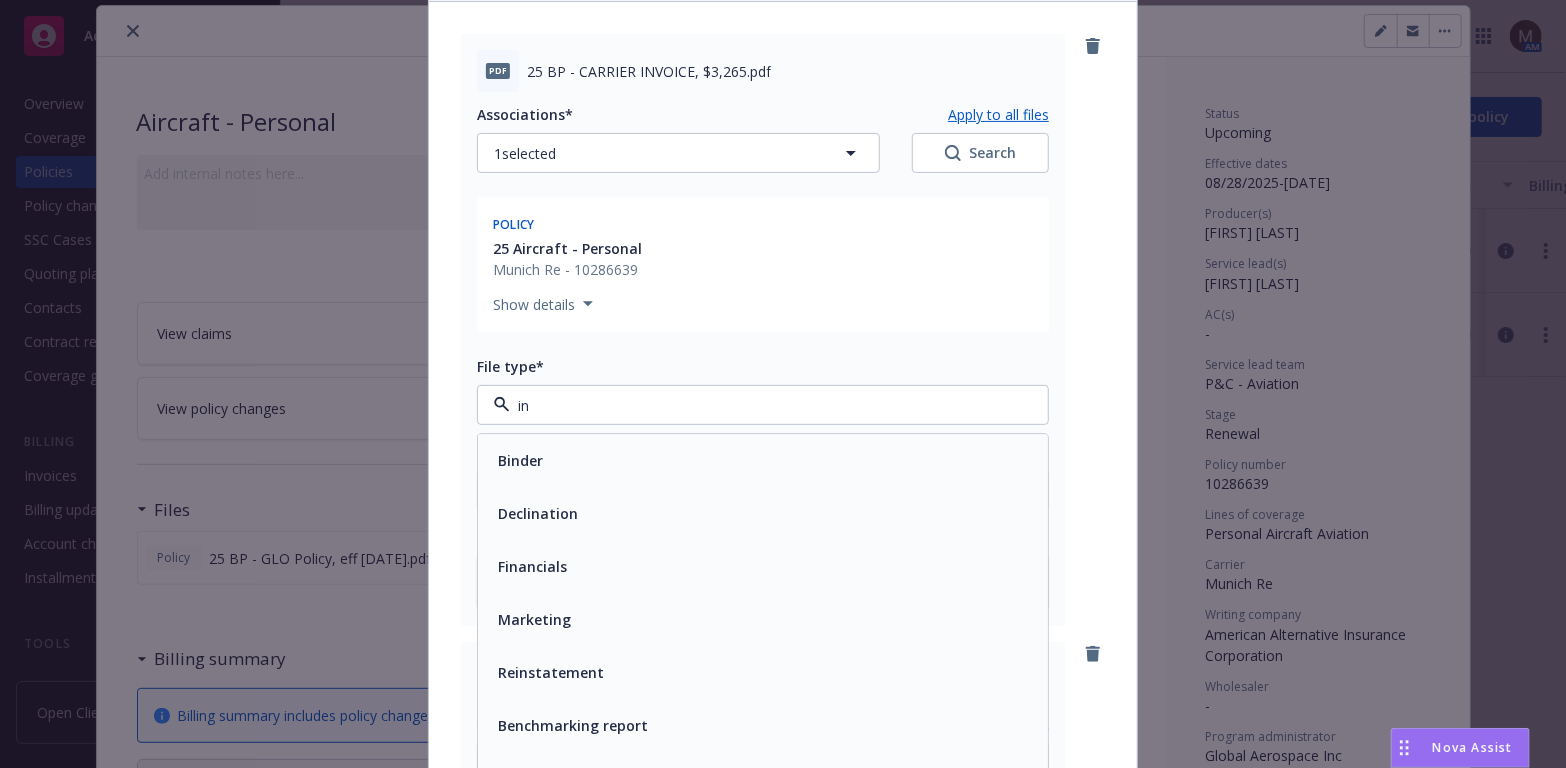 type on "inv" 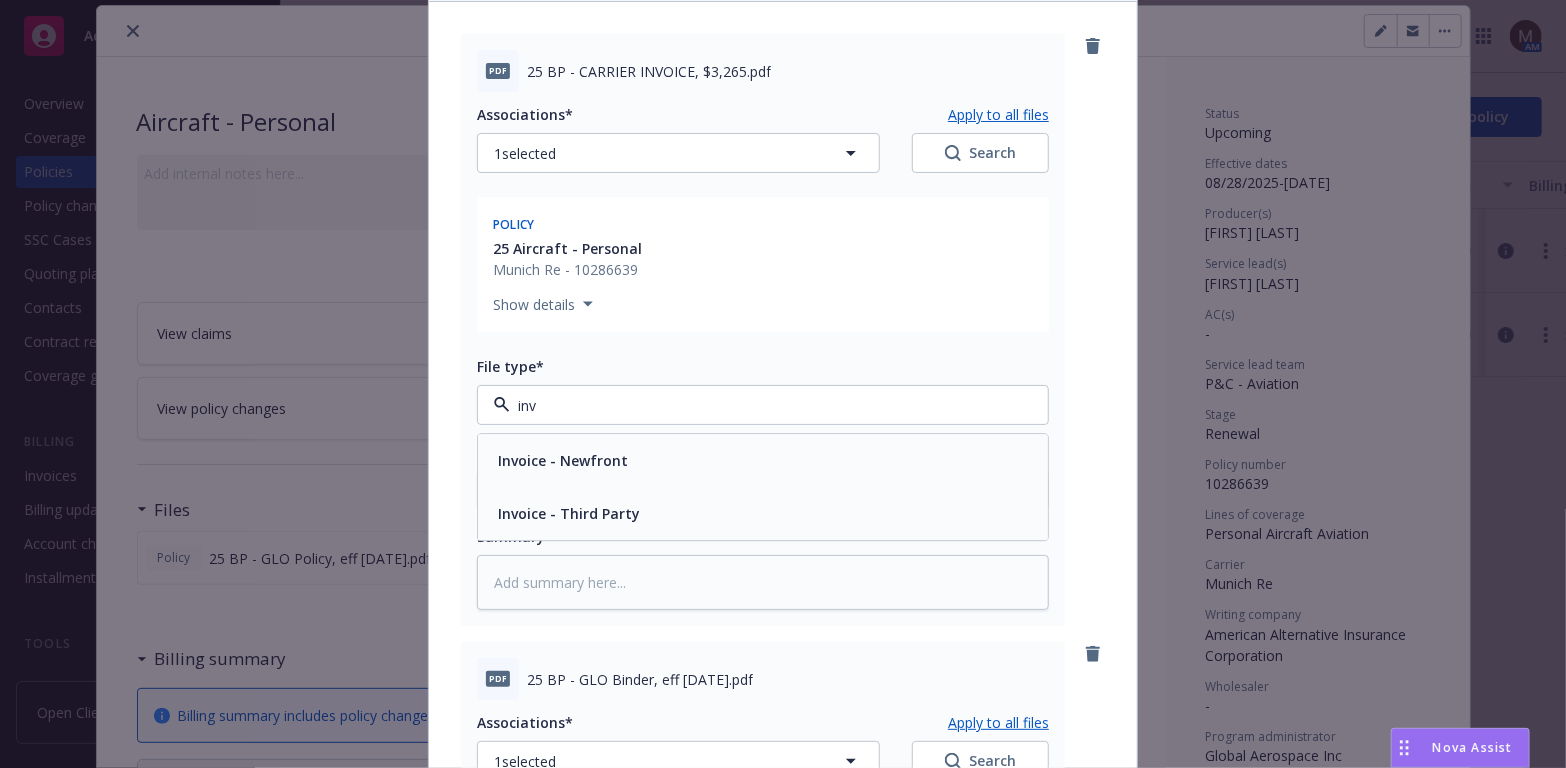 click on "Invoice - Third Party" at bounding box center [763, 514] 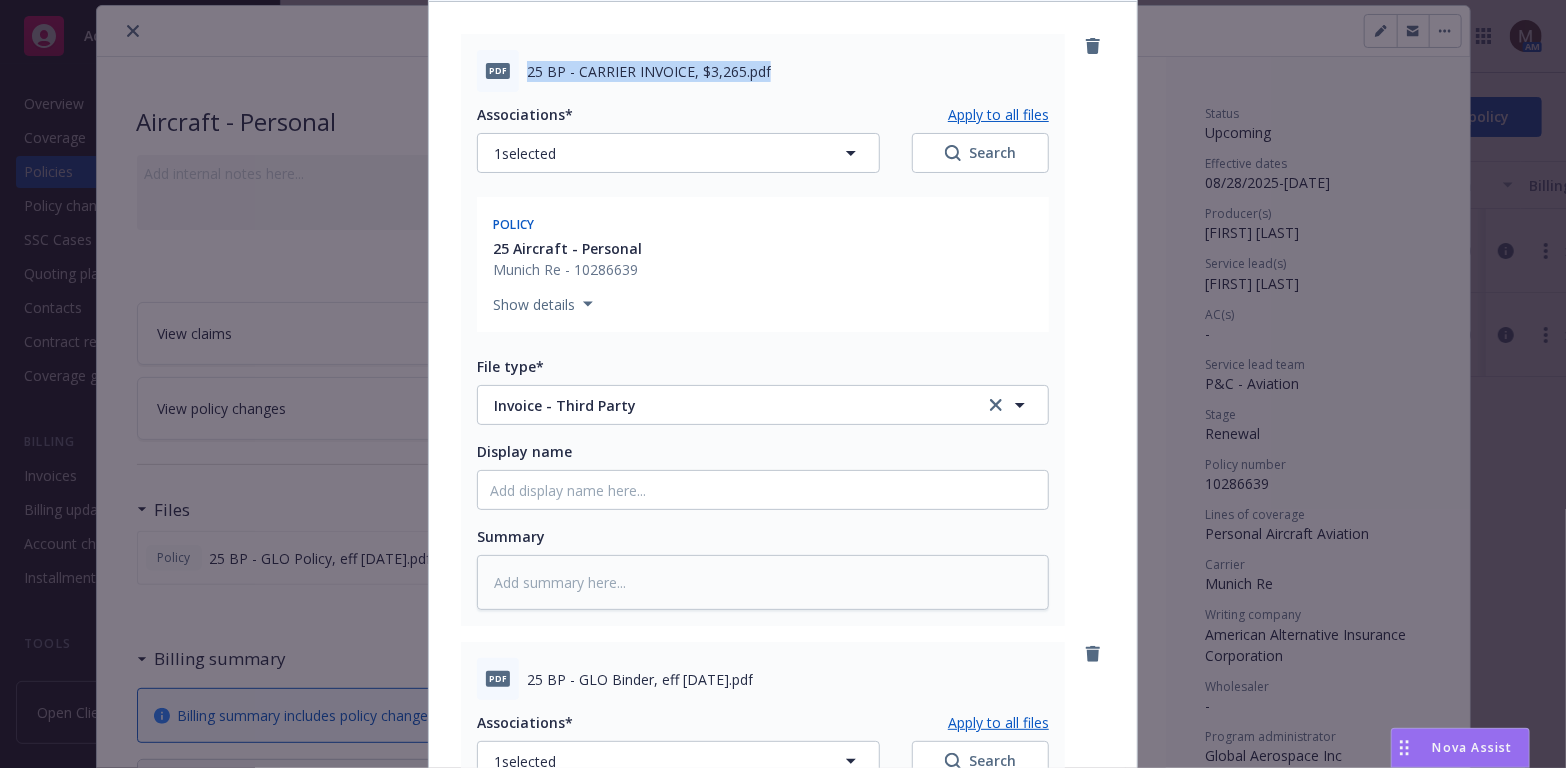 drag, startPoint x: 787, startPoint y: 75, endPoint x: 516, endPoint y: 61, distance: 271.3614 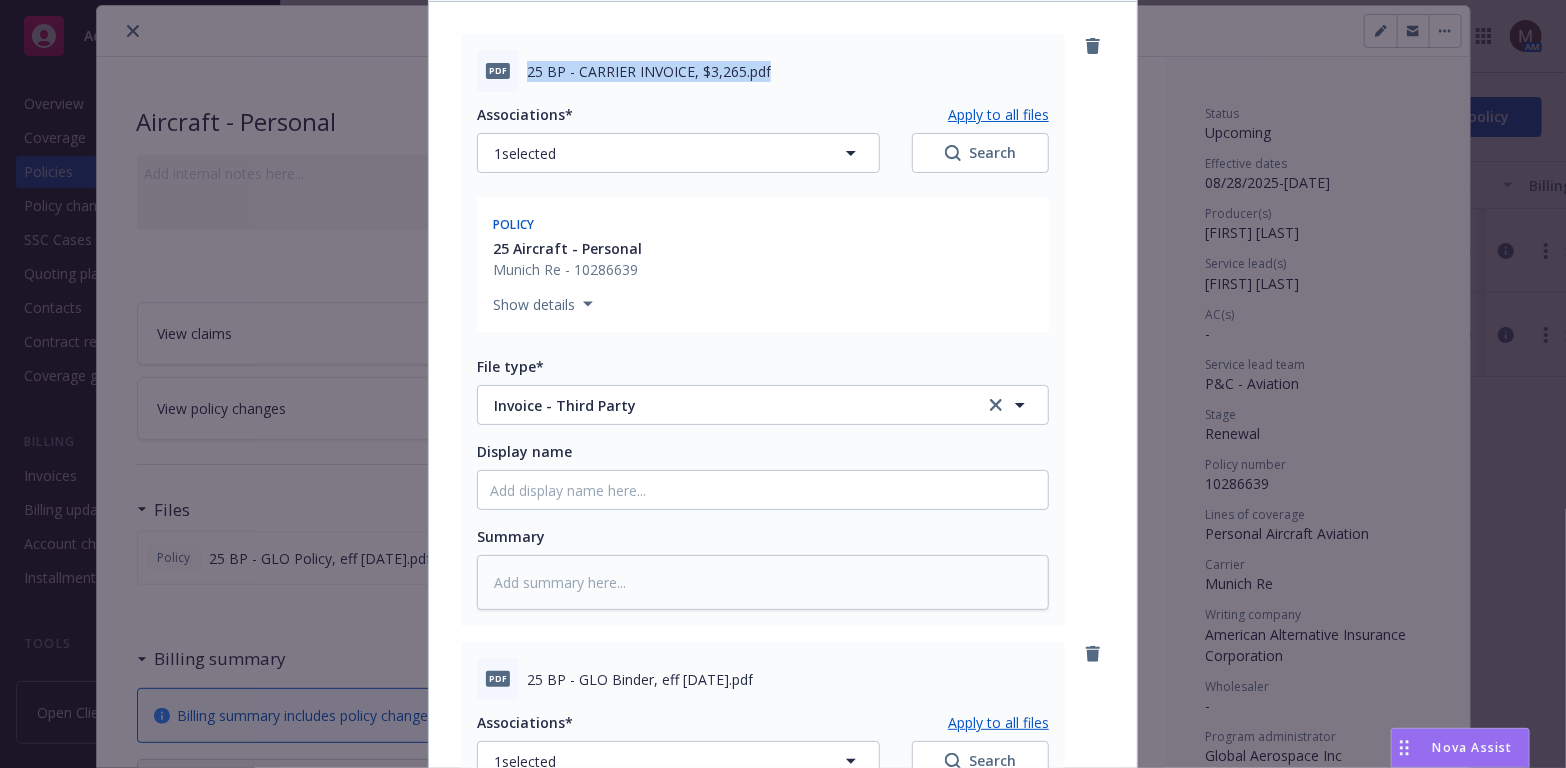 click on "pdf 25 BP - CARRIER INVOICE, $3,265.pdf" at bounding box center [763, 71] 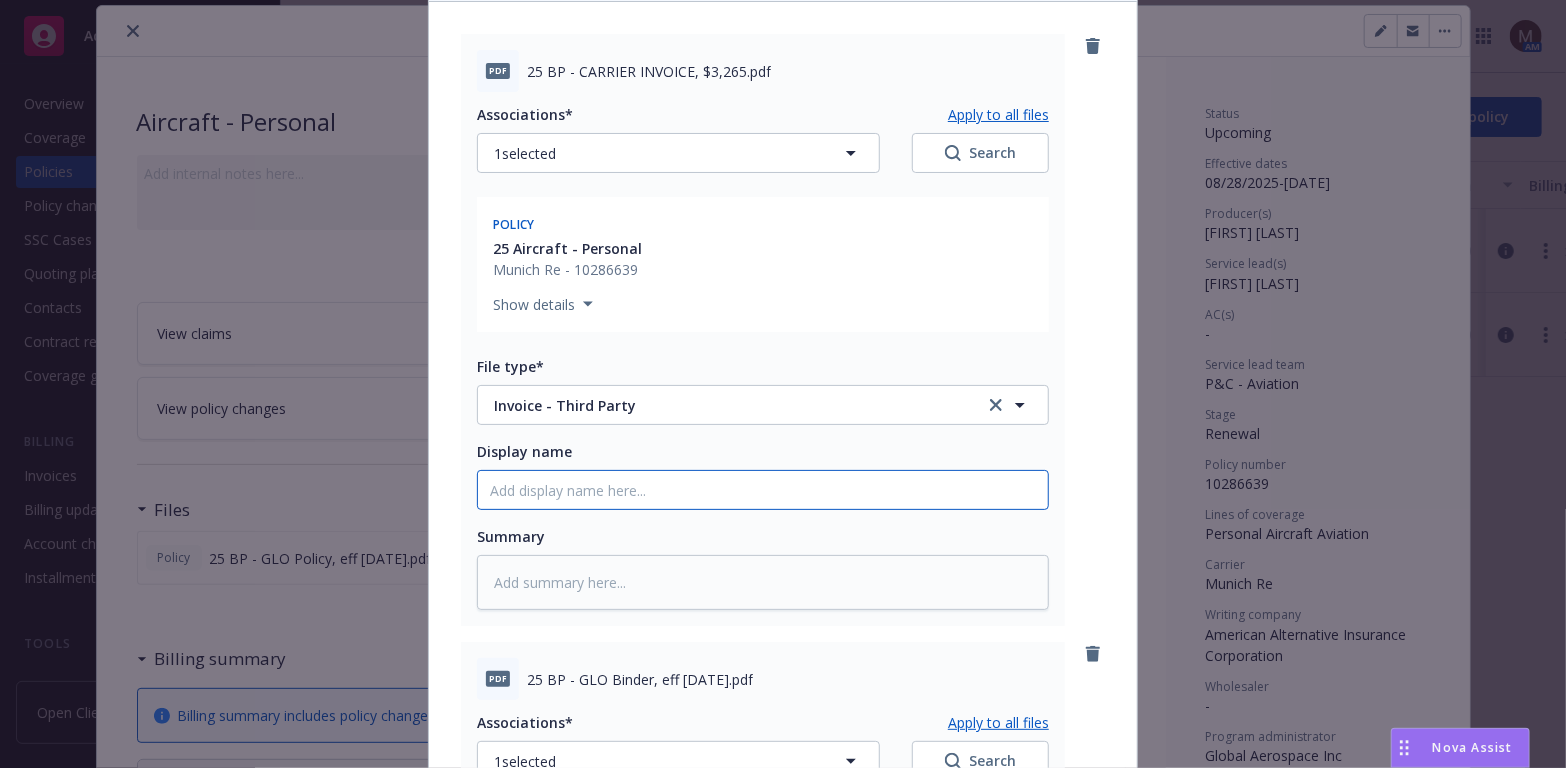 click on "Display name" at bounding box center [763, 490] 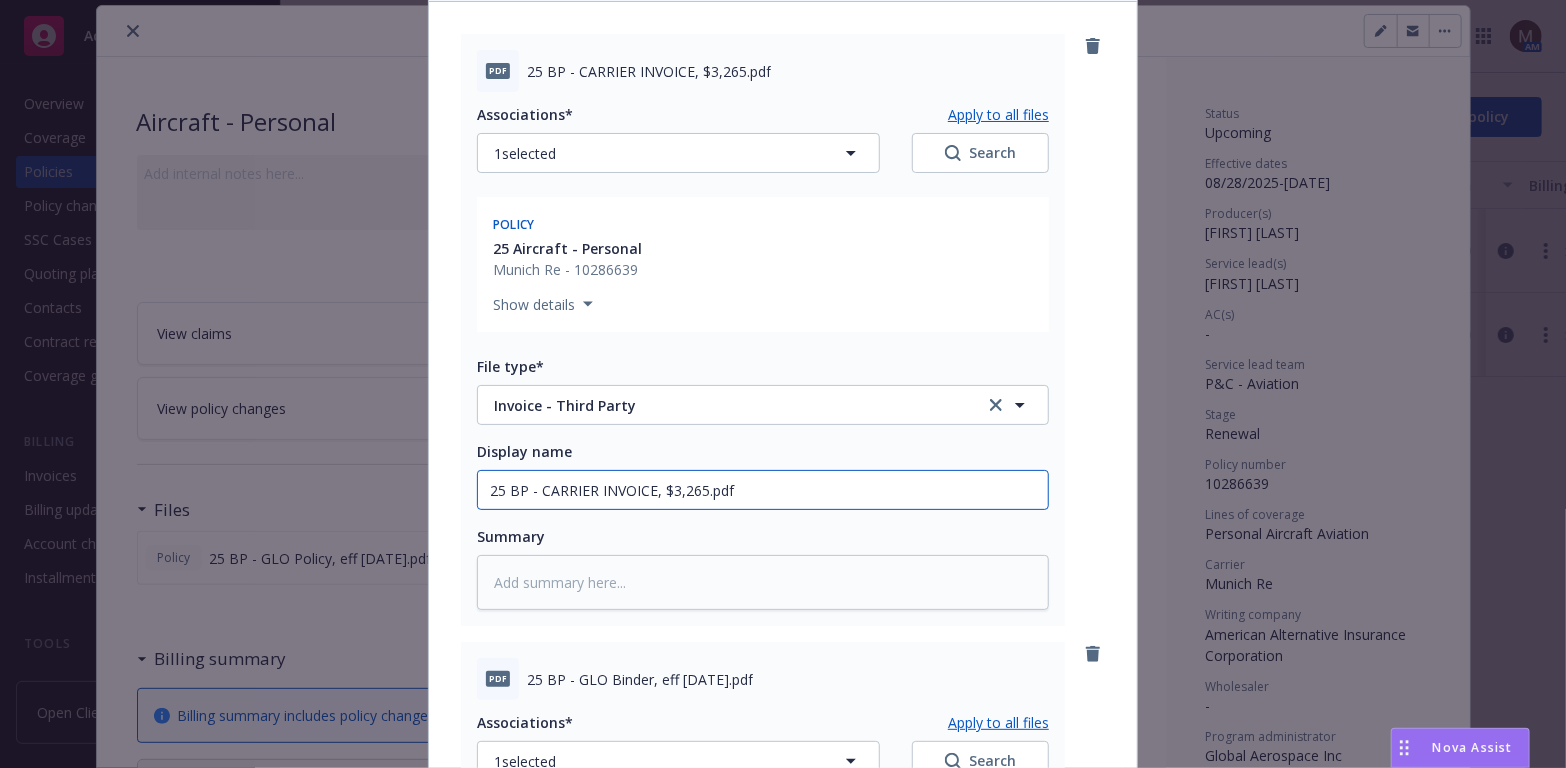 type on "25 BP - CARRIER INVOICE, $3,265.pdf" 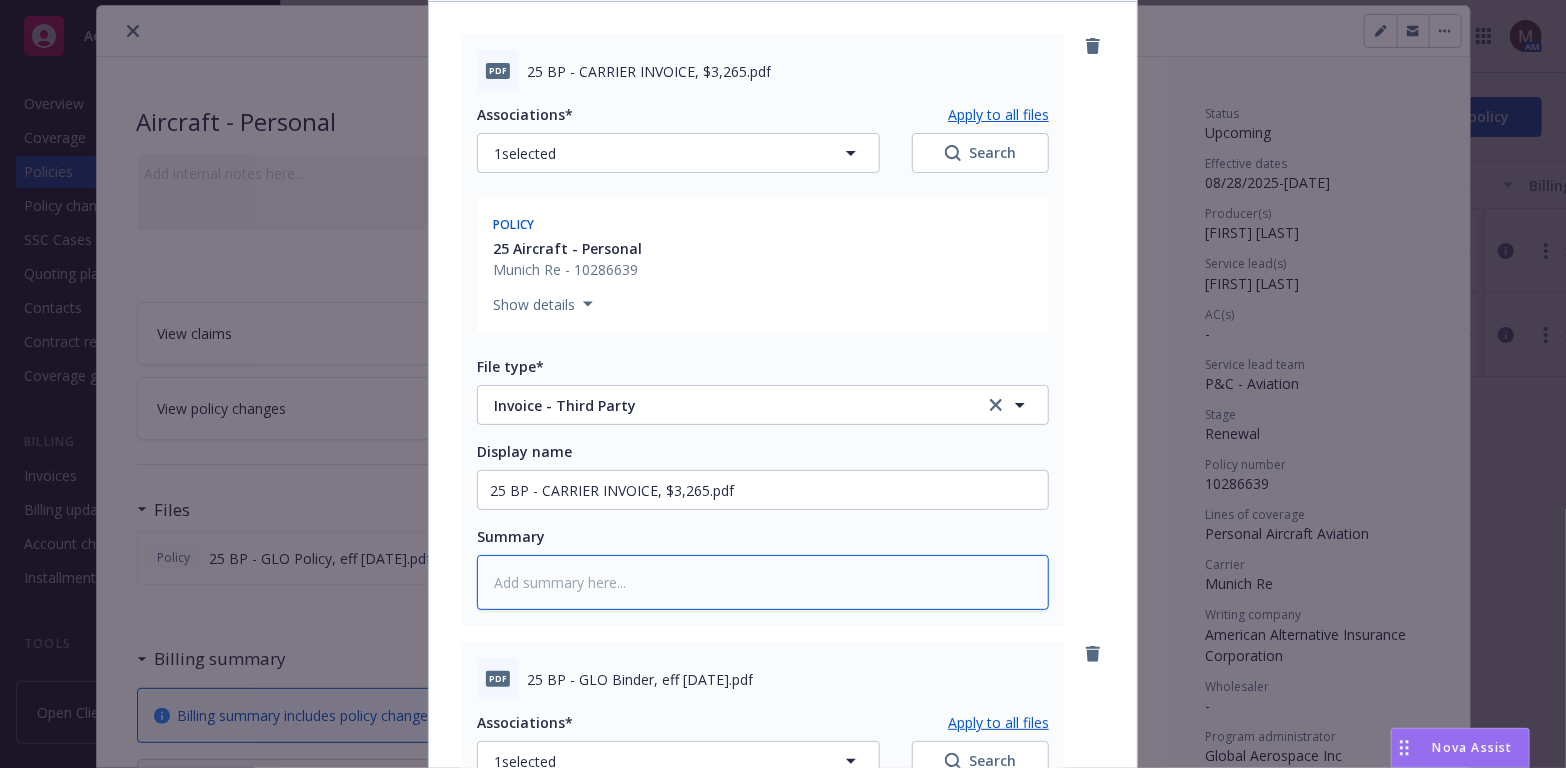 click at bounding box center [763, 582] 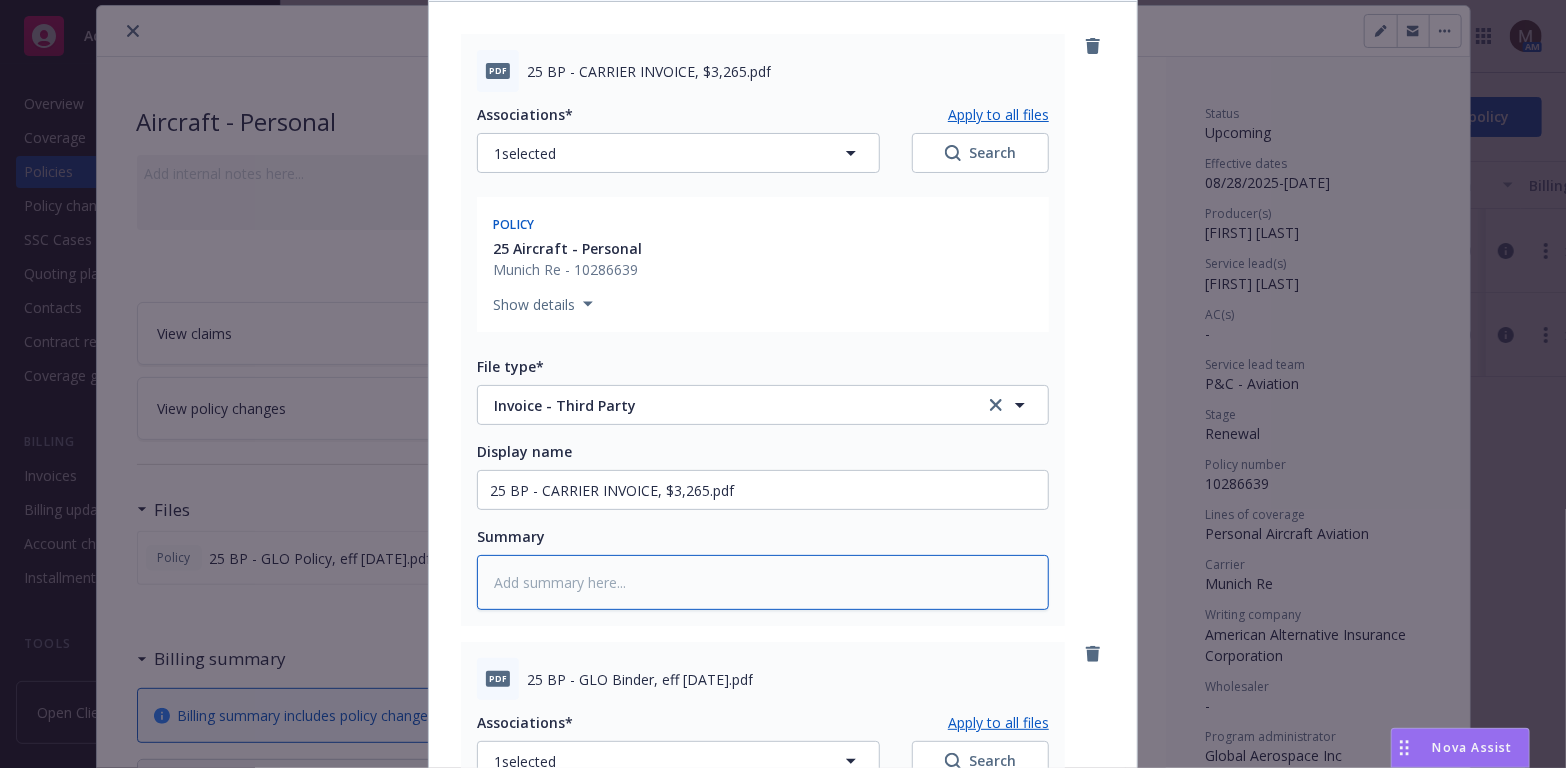 type on "x" 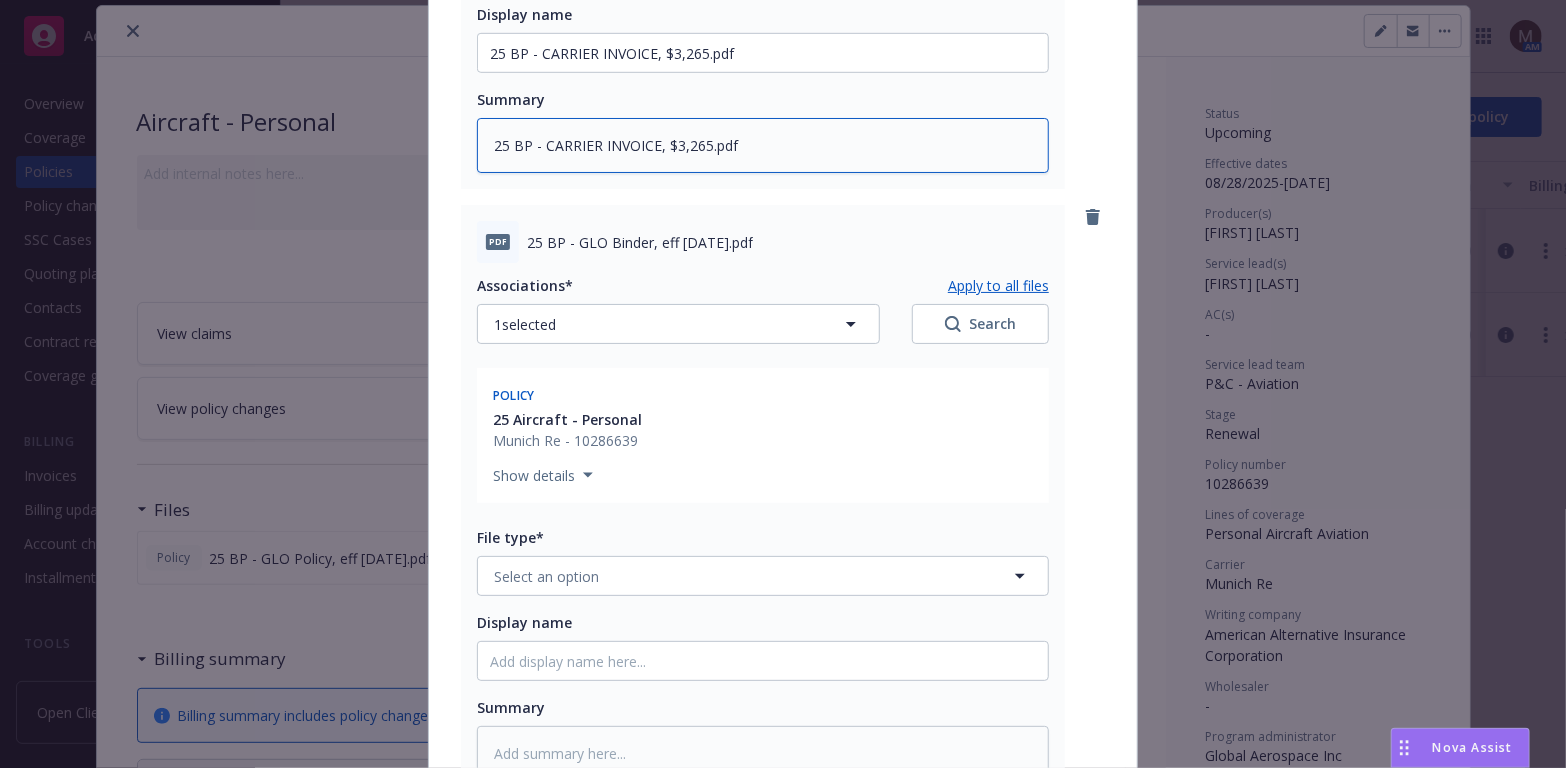 scroll, scrollTop: 700, scrollLeft: 0, axis: vertical 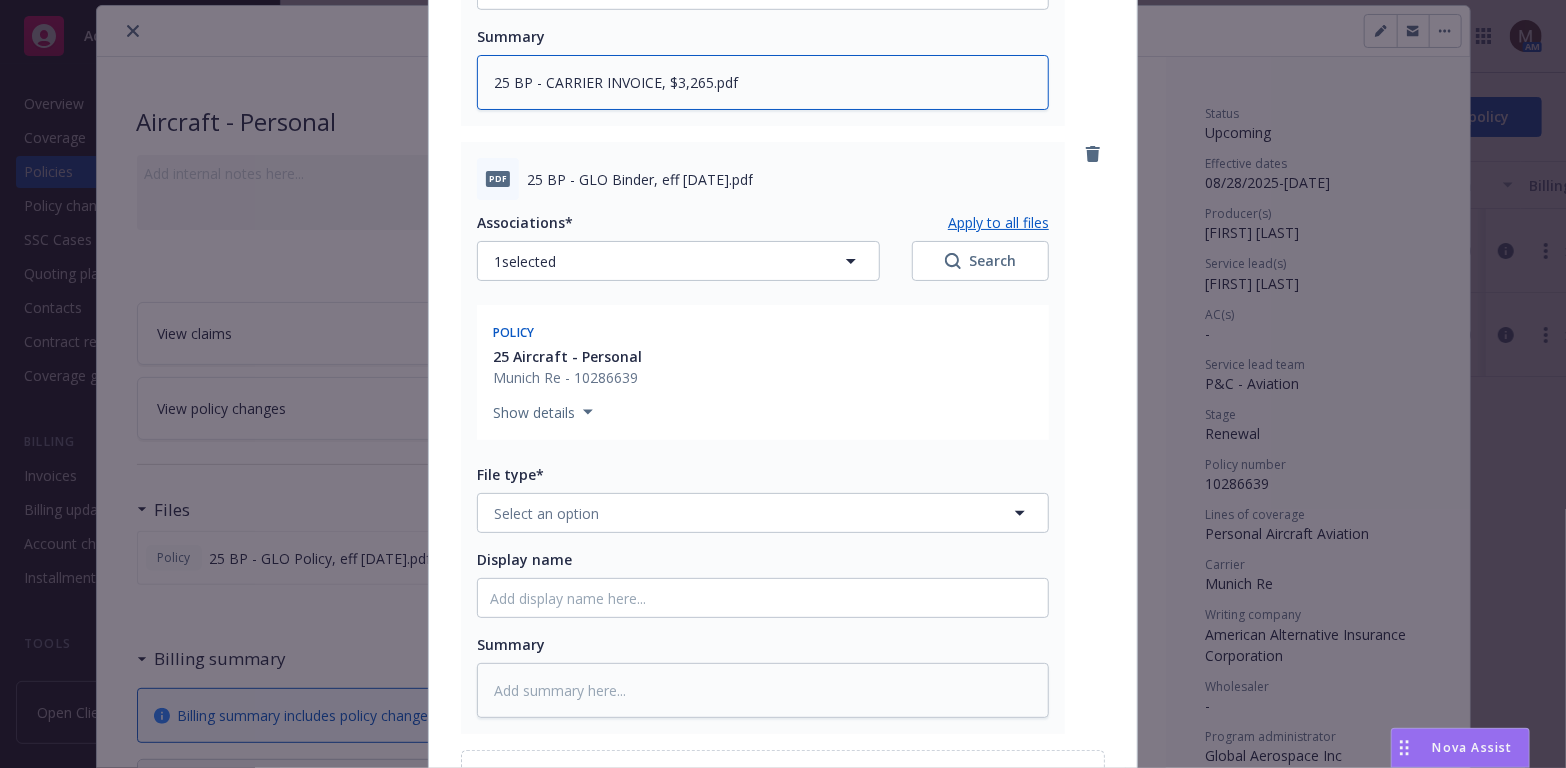 type on "25 BP - CARRIER INVOICE, $3,265.pdf" 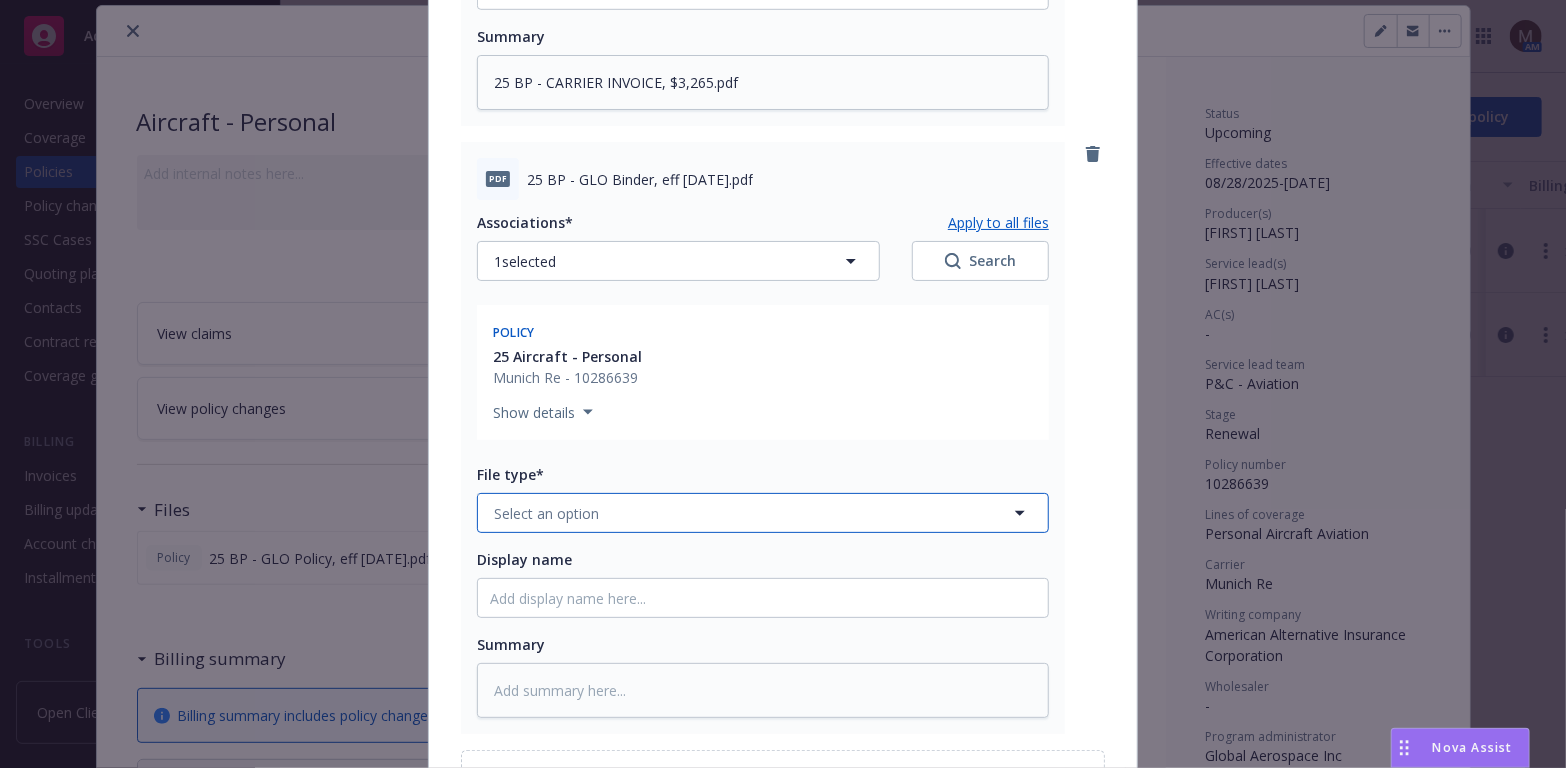 click 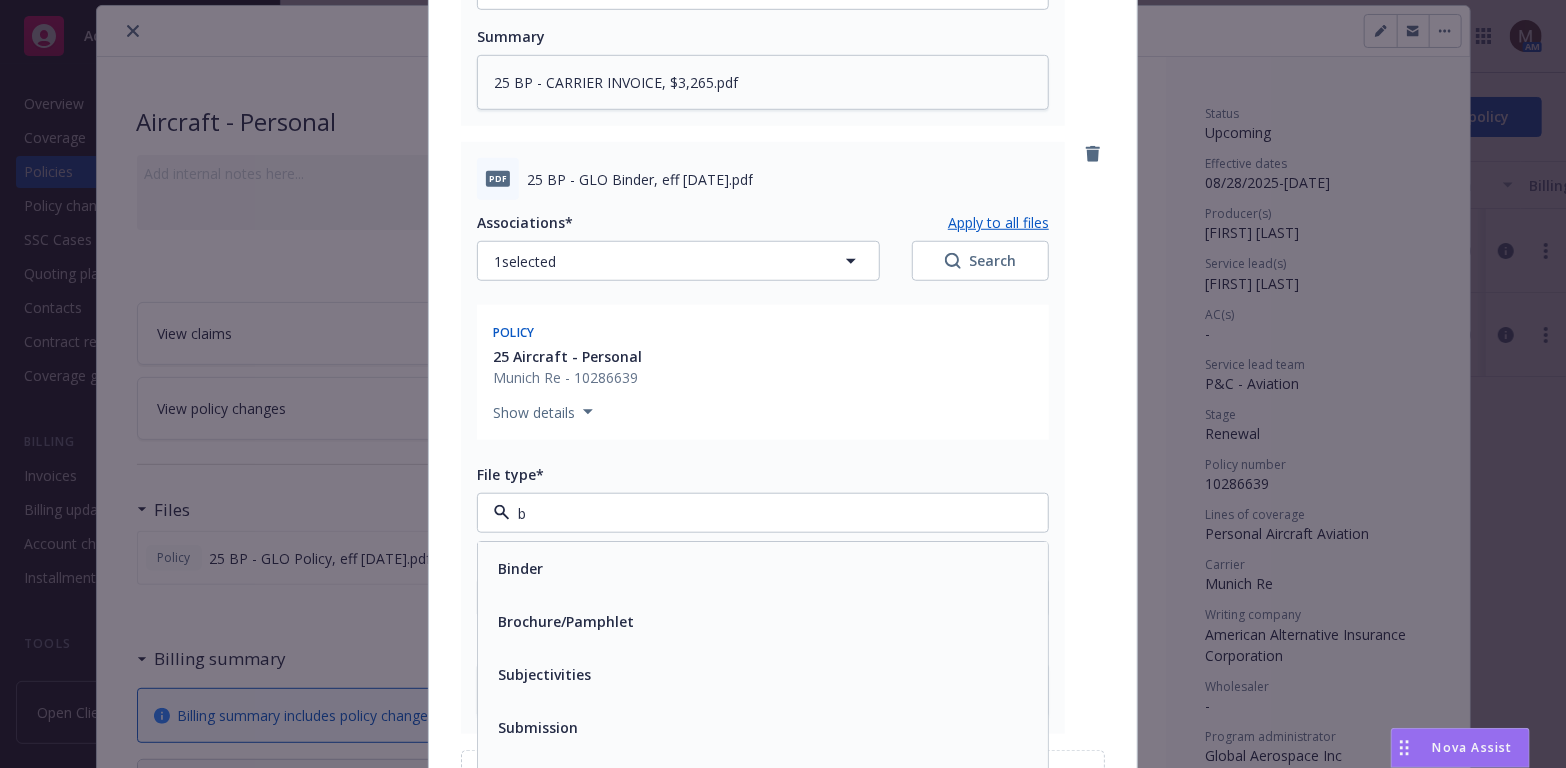 type on "bi" 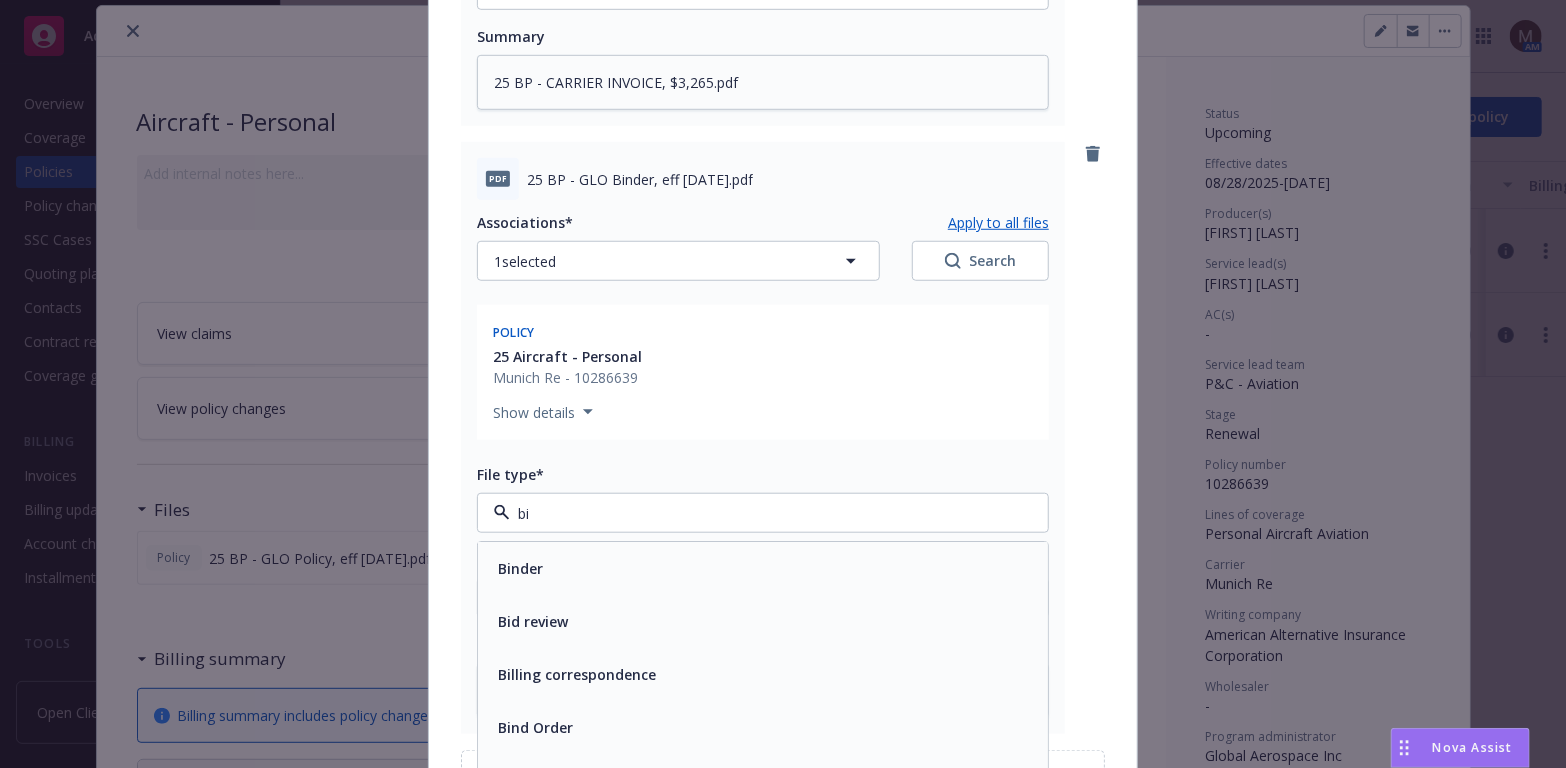 drag, startPoint x: 562, startPoint y: 570, endPoint x: 580, endPoint y: 550, distance: 26.907248 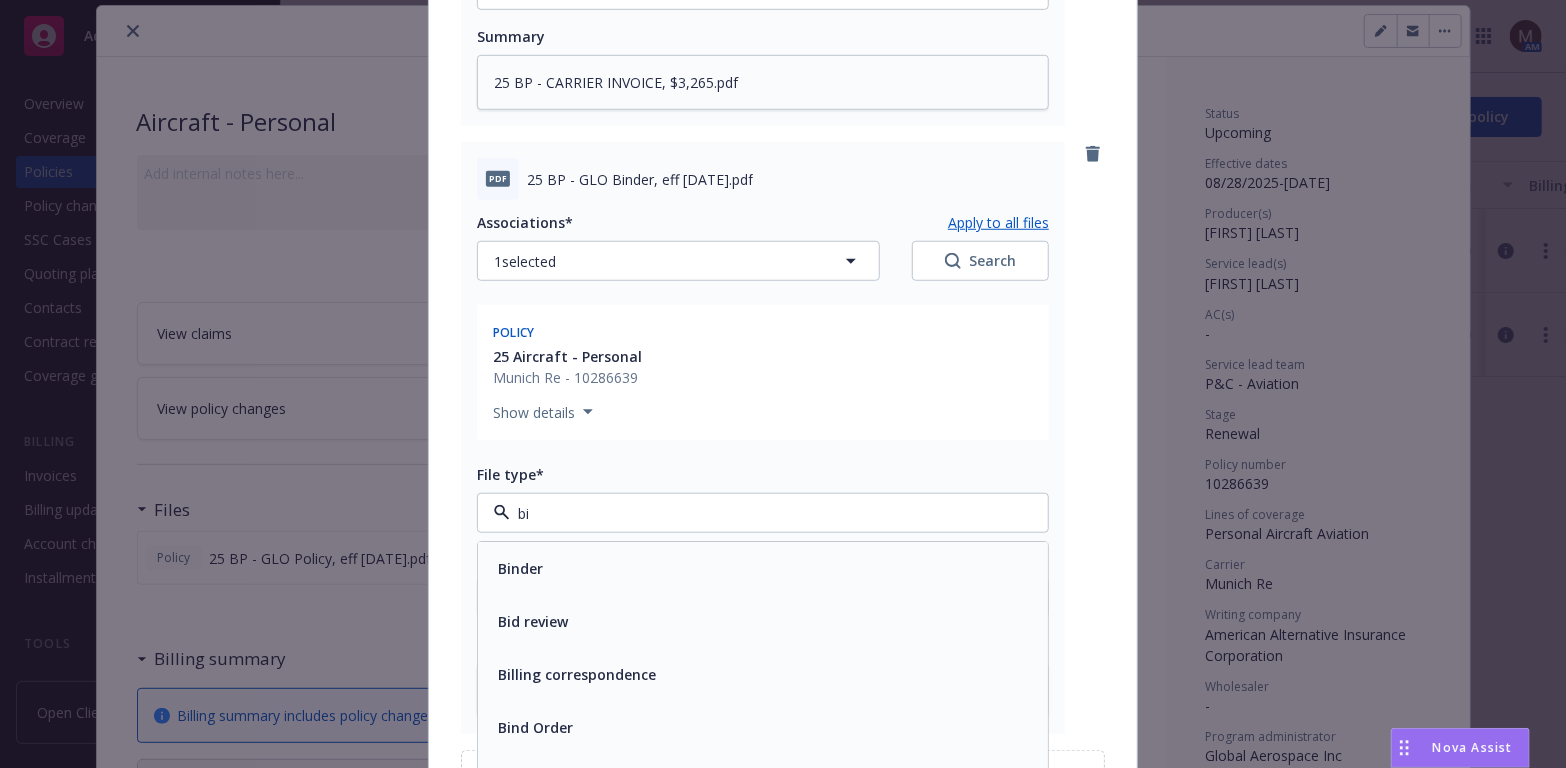 click on "Binder" at bounding box center [763, 568] 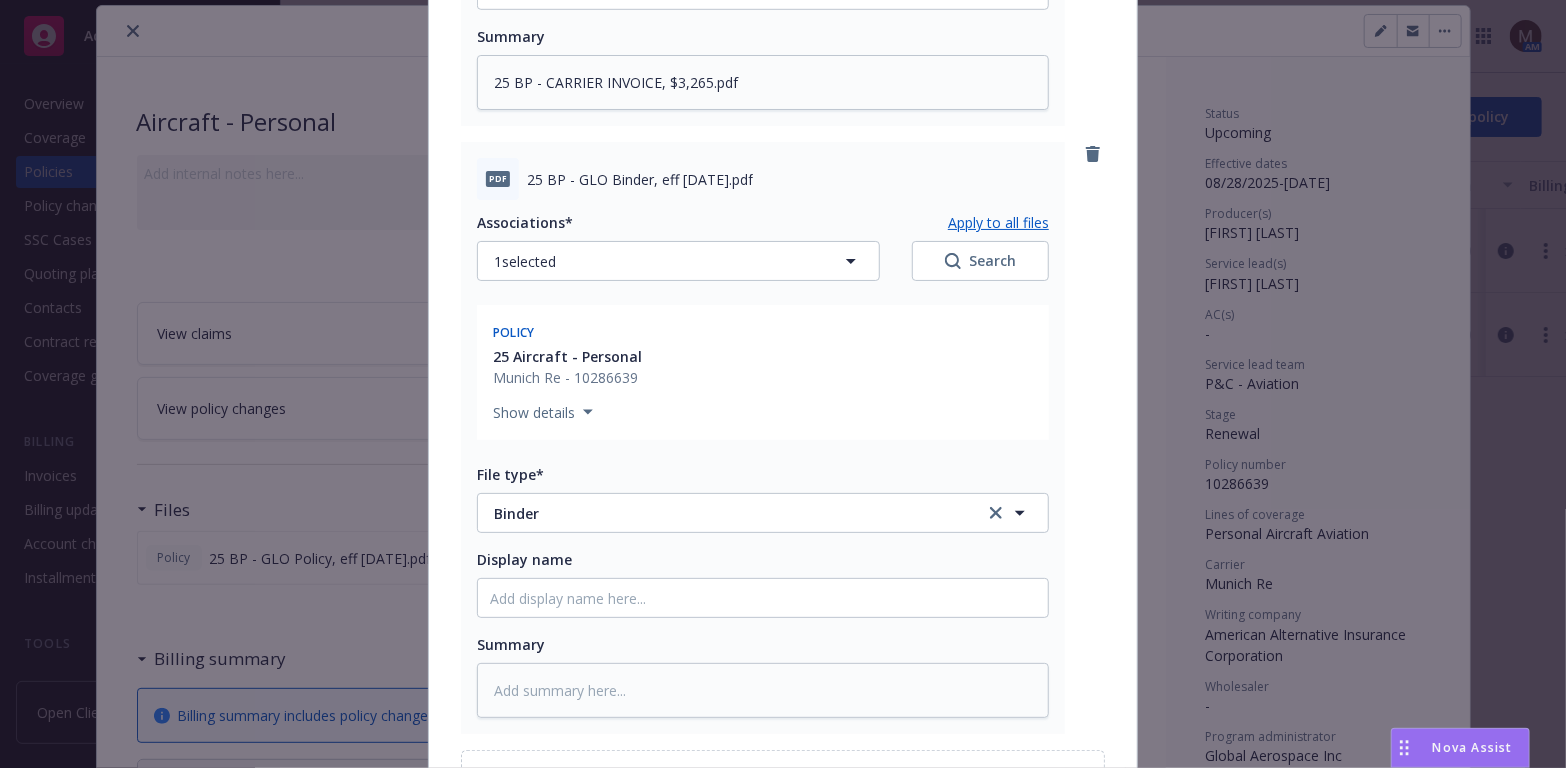 drag, startPoint x: 792, startPoint y: 181, endPoint x: 513, endPoint y: 186, distance: 279.0448 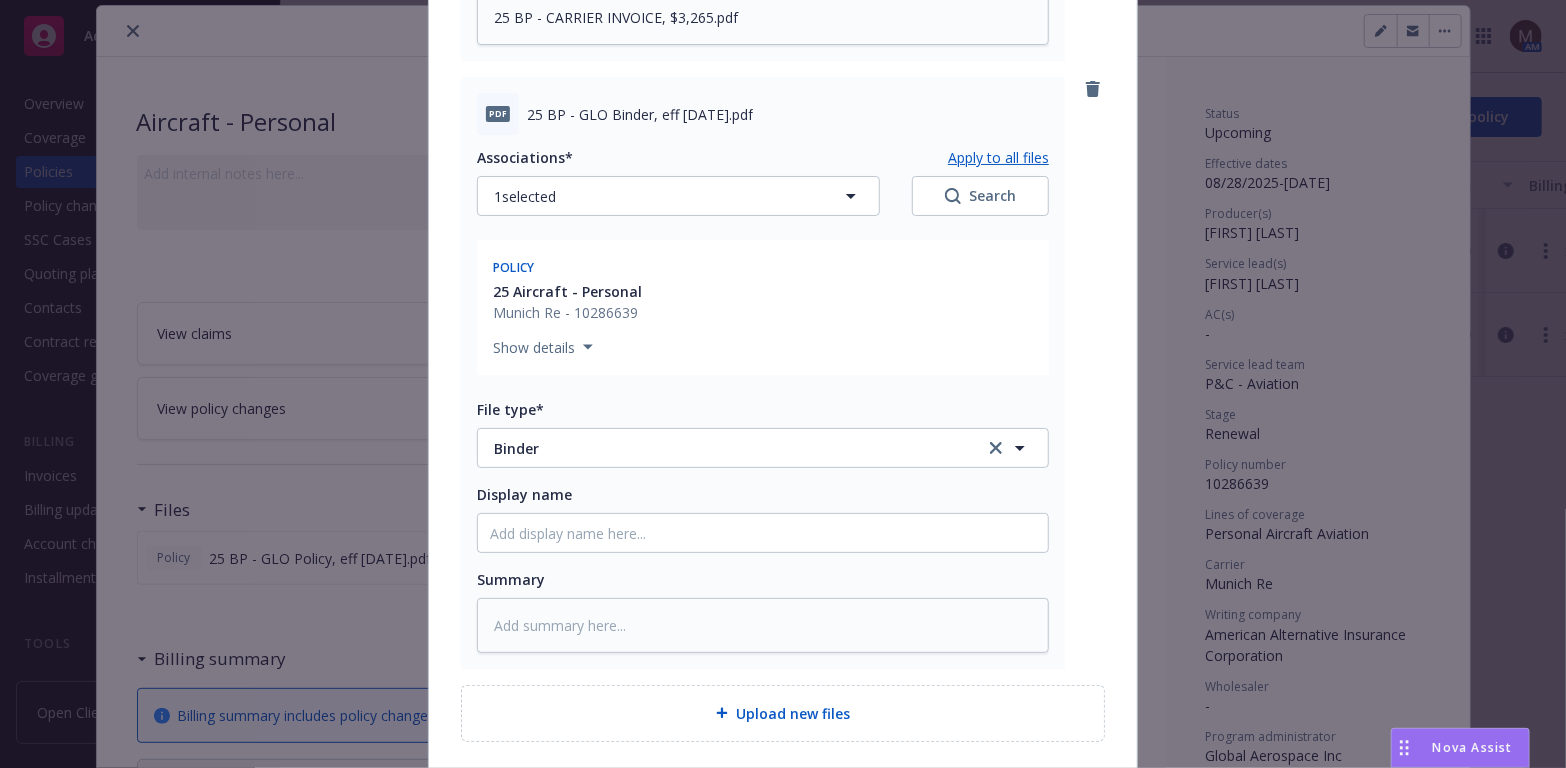 scroll, scrollTop: 800, scrollLeft: 0, axis: vertical 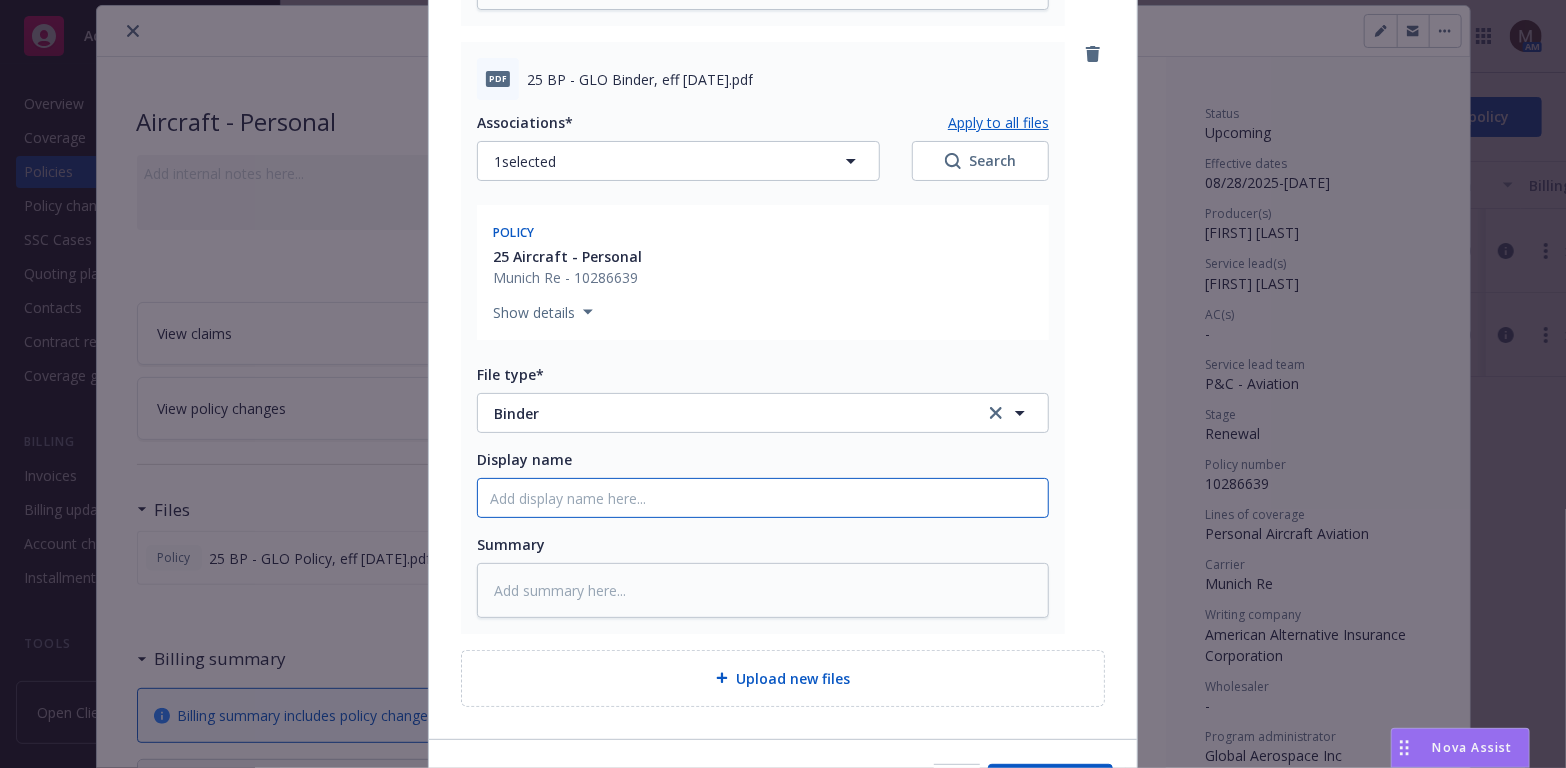 click on "Display name" at bounding box center (763, -110) 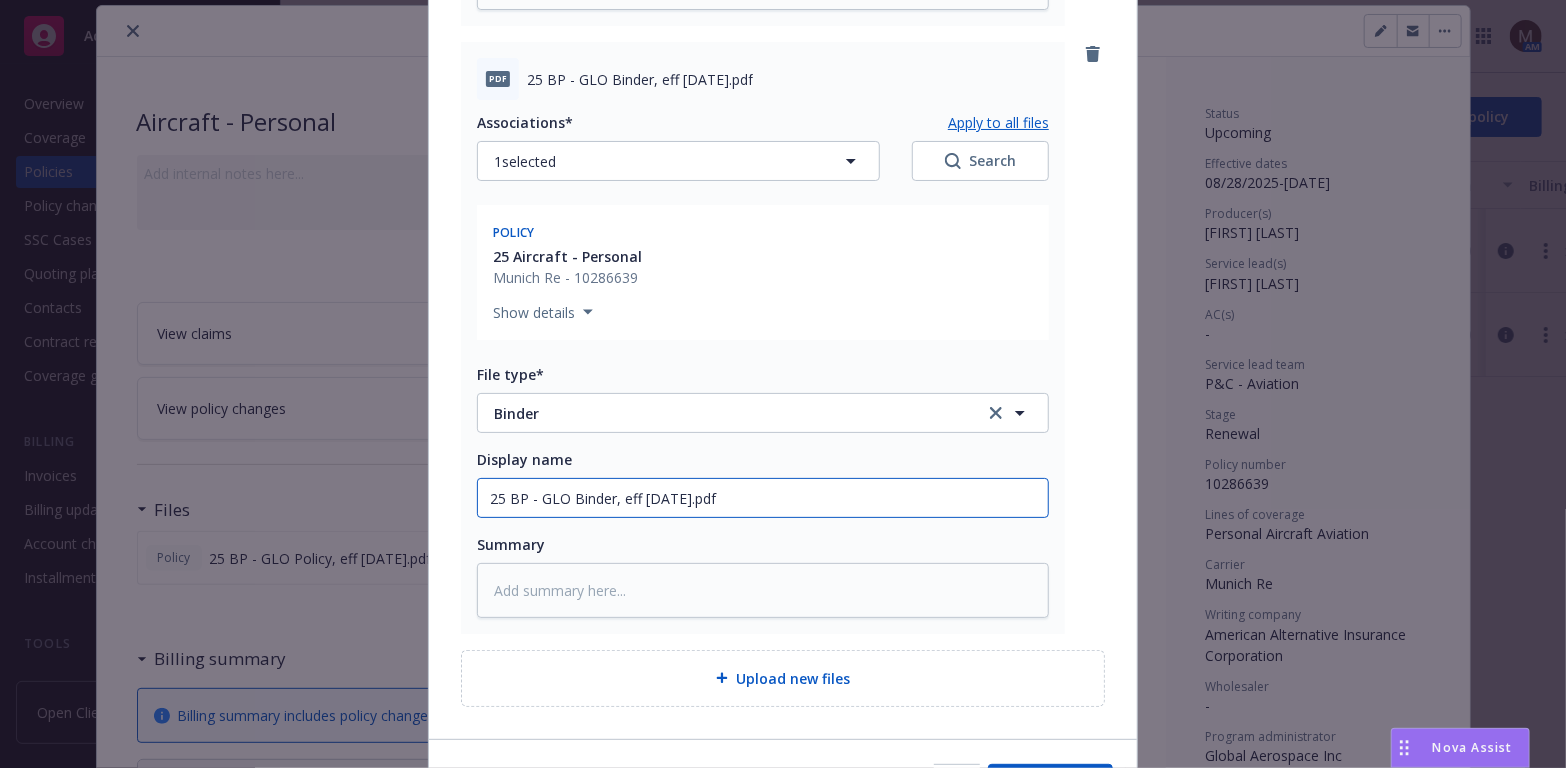 type on "25 BP - GLO Binder, eff [DATE].pdf" 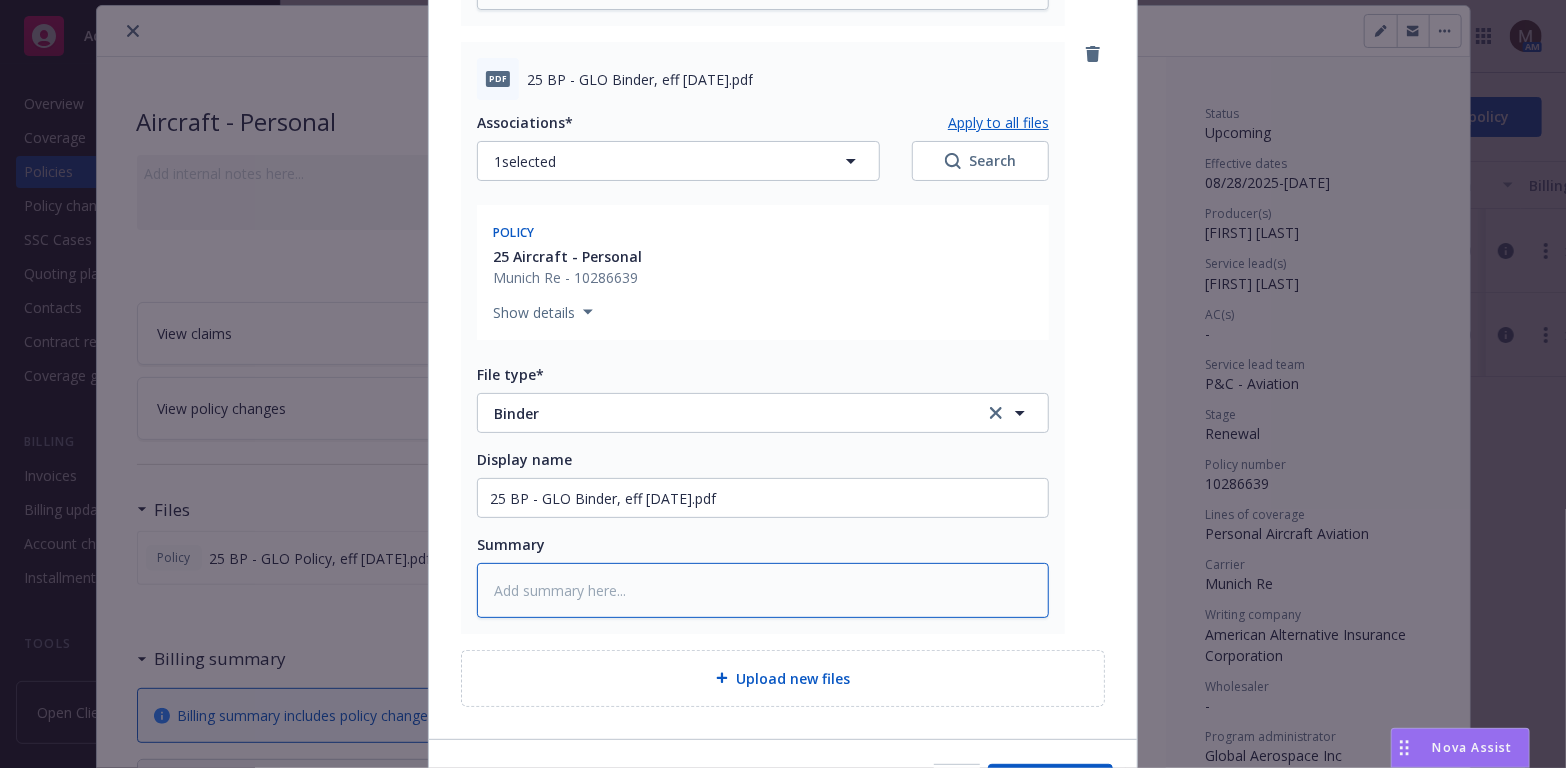 click at bounding box center (763, 590) 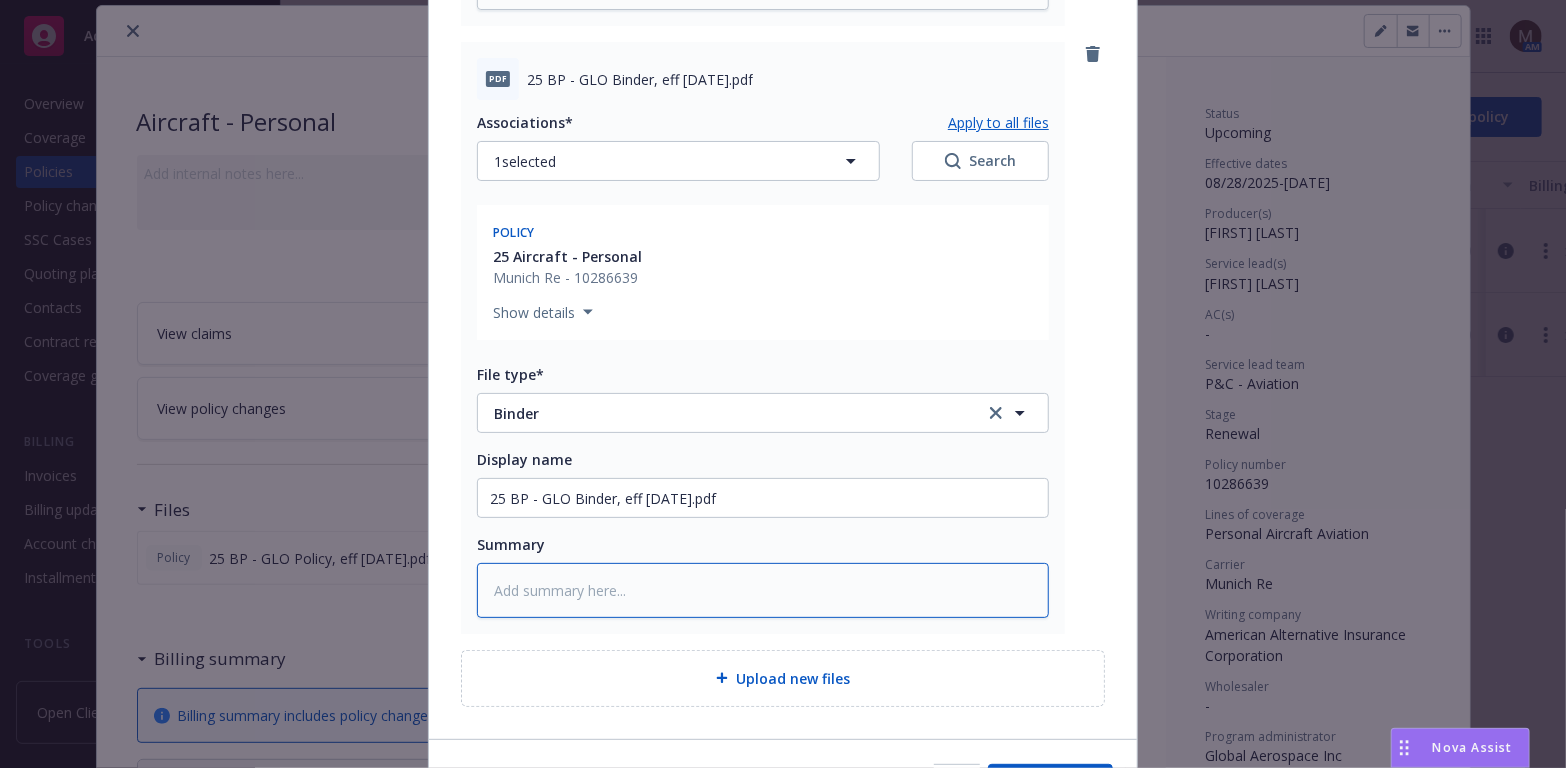 paste on "25 BP - GLO Binder, eff [DATE].pdf" 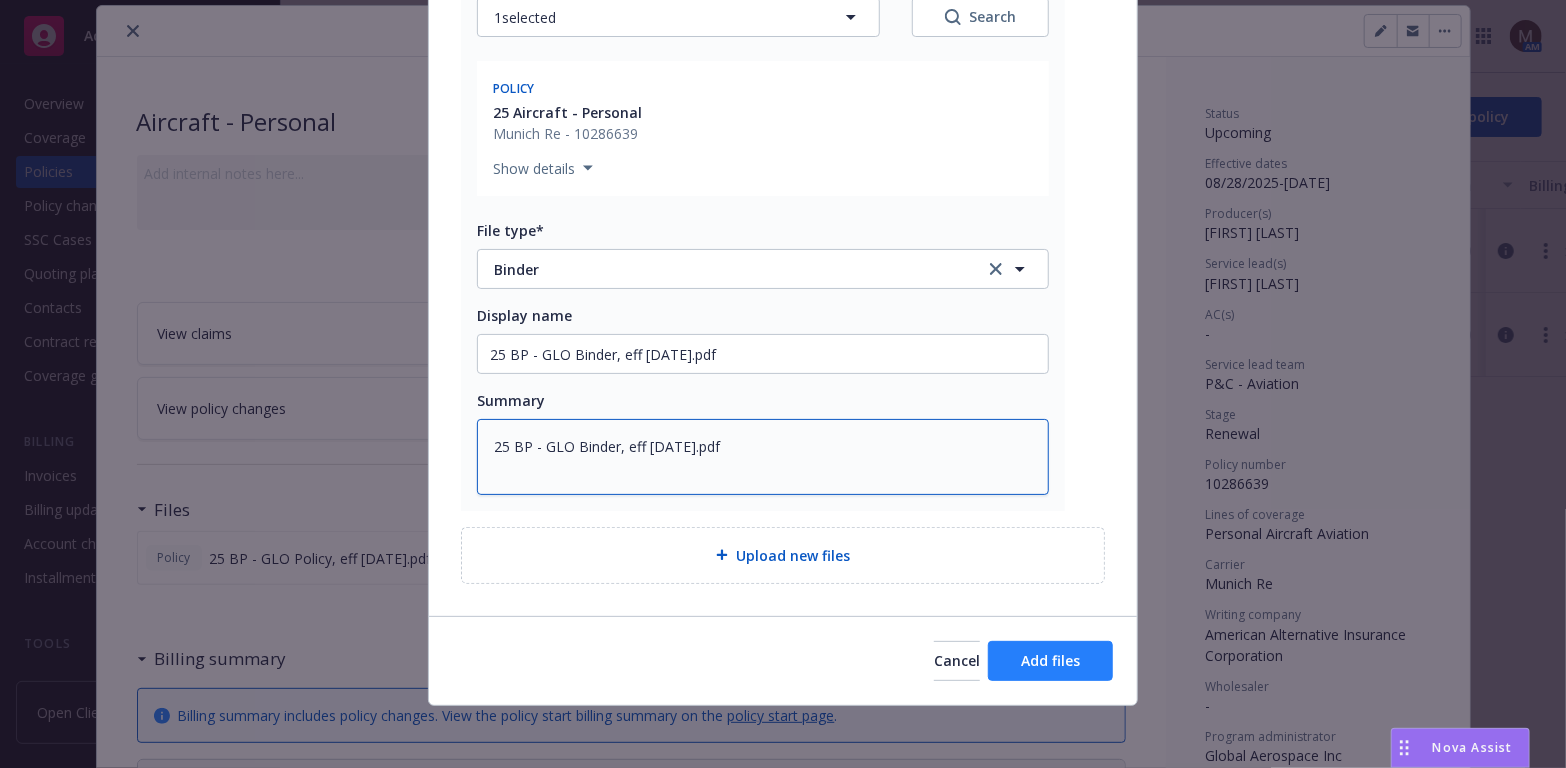 type on "25 BP - GLO Binder, eff [DATE].pdf" 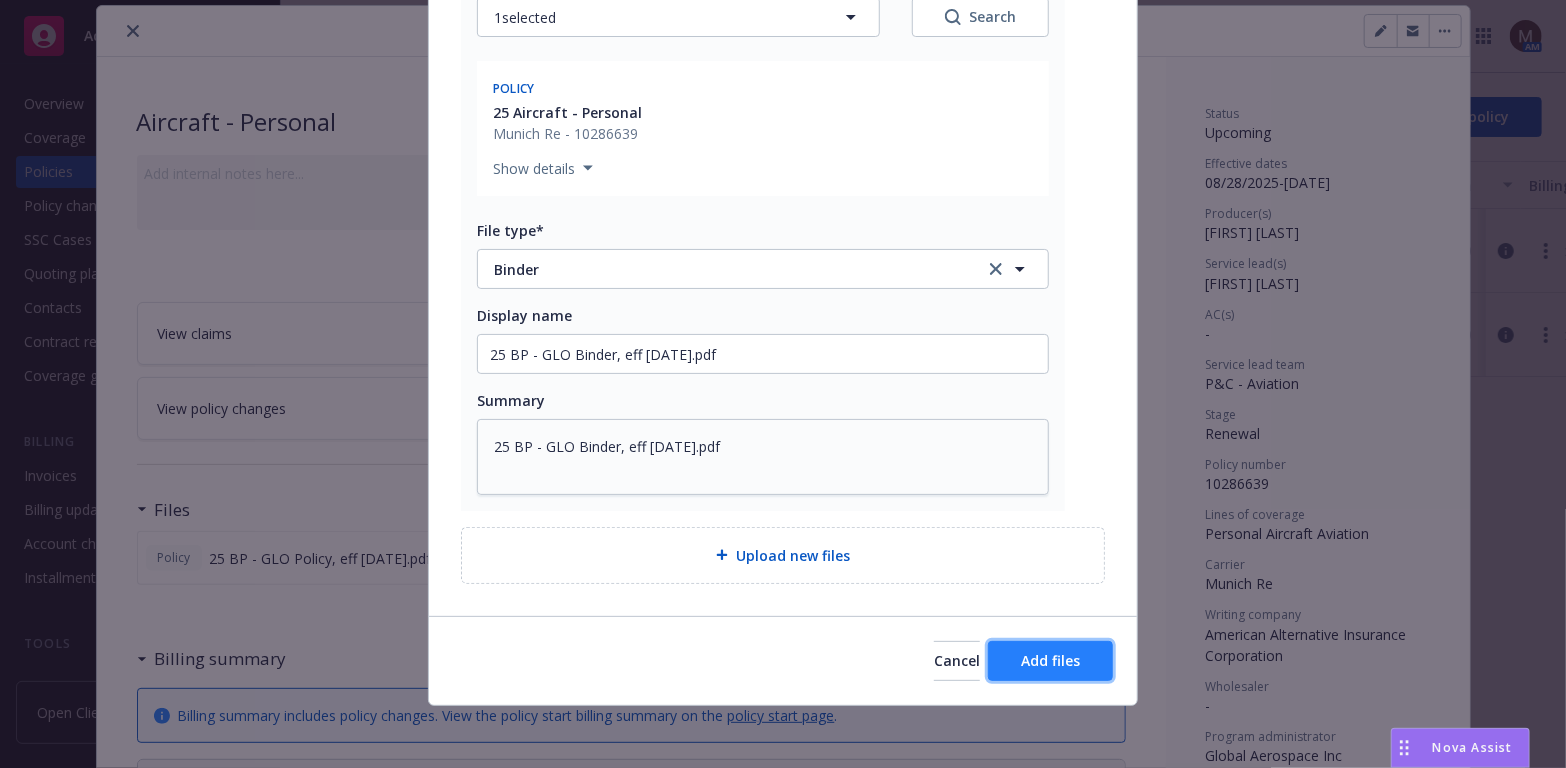 click on "Add files" at bounding box center [1050, 660] 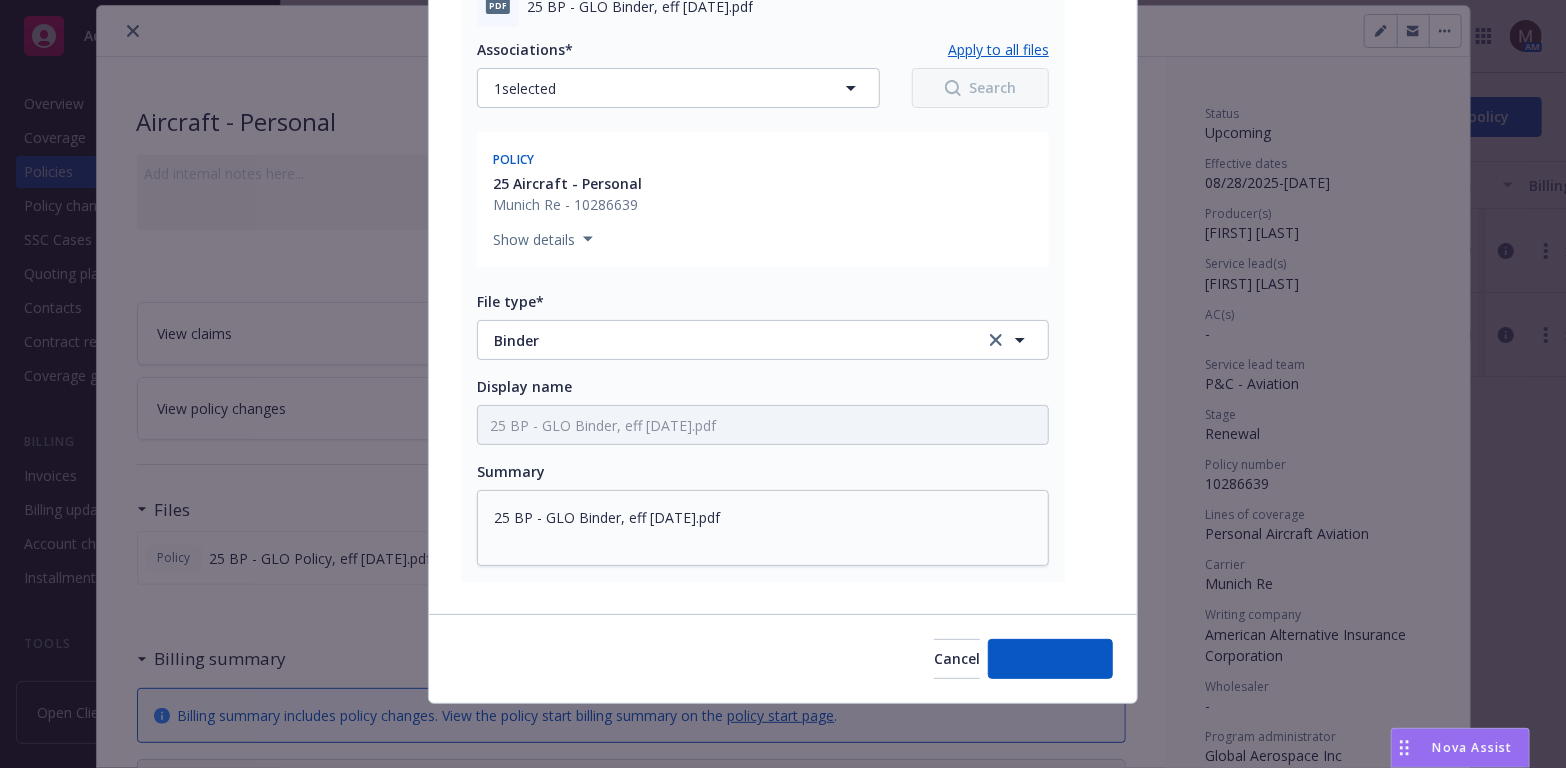 scroll, scrollTop: 871, scrollLeft: 0, axis: vertical 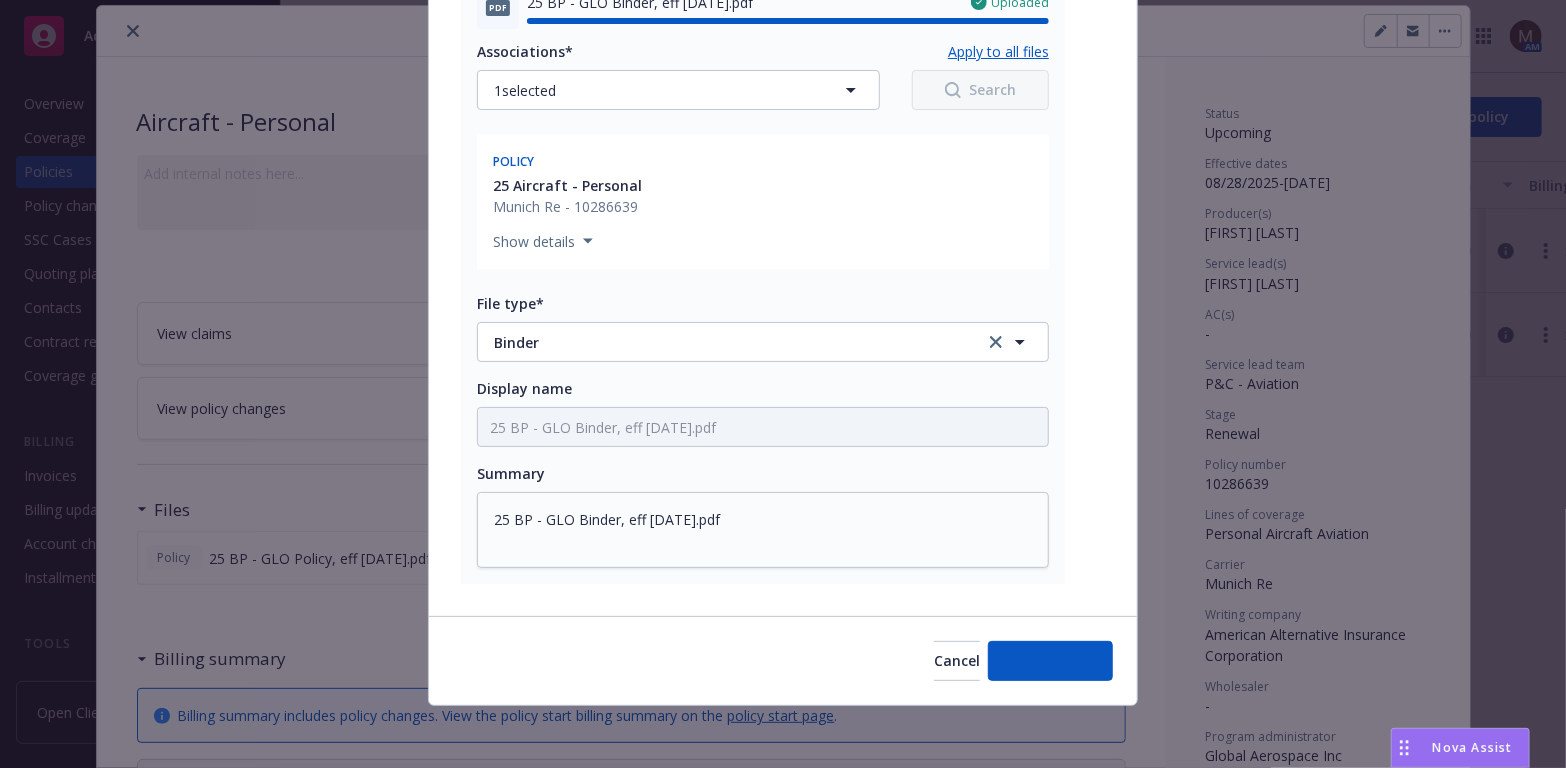 type on "x" 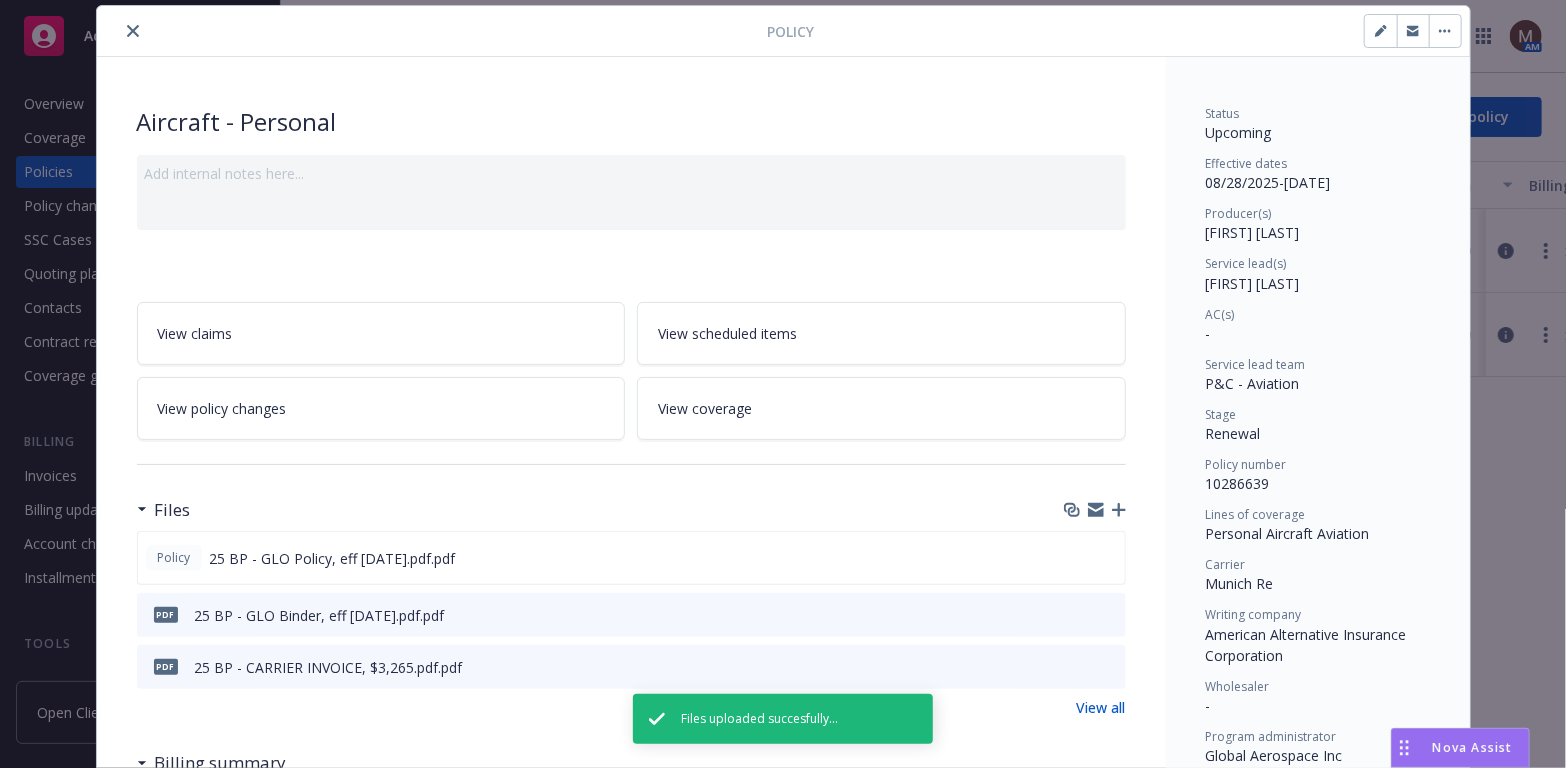 click 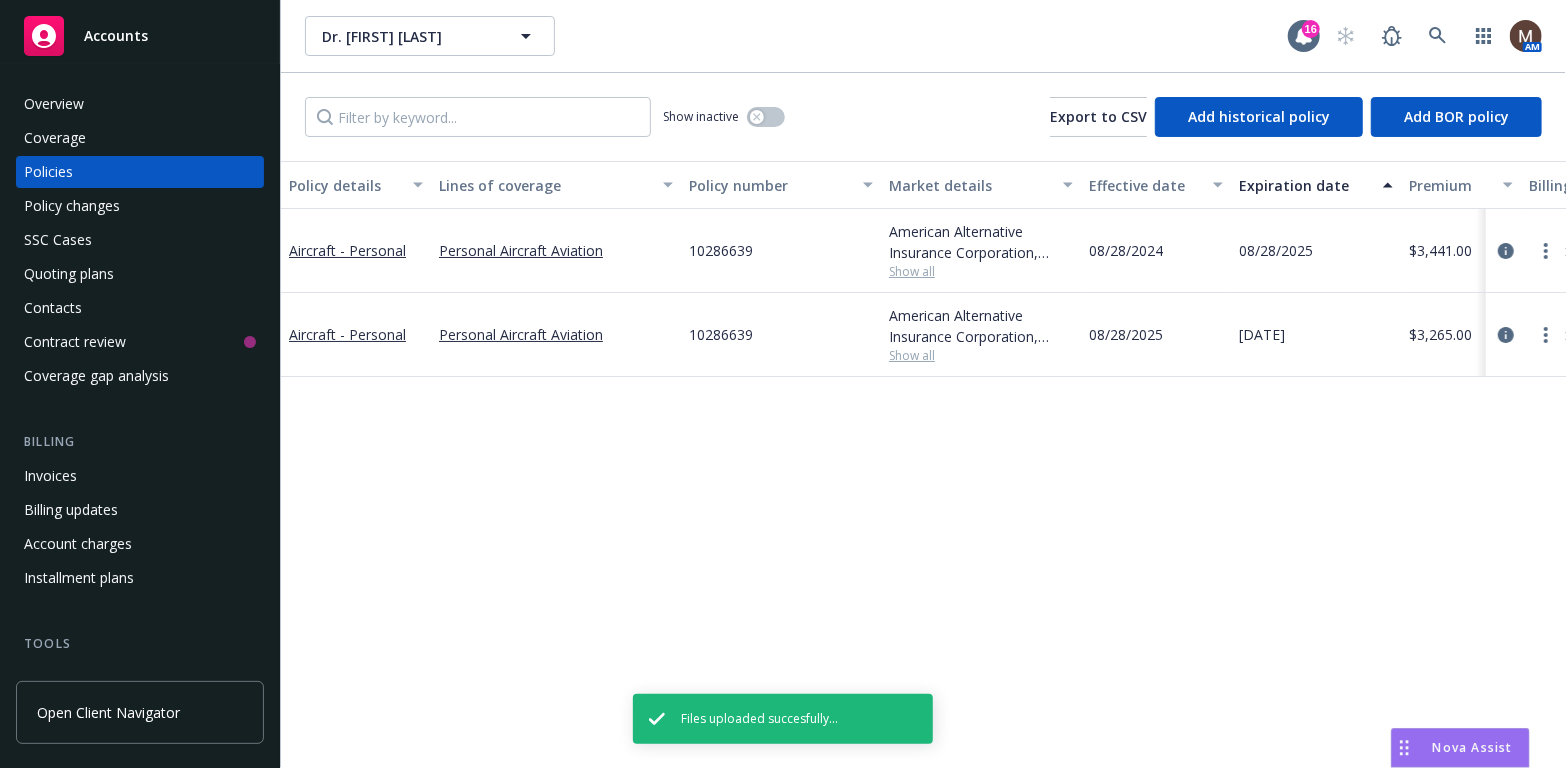 drag, startPoint x: 83, startPoint y: 477, endPoint x: 100, endPoint y: 459, distance: 24.758837 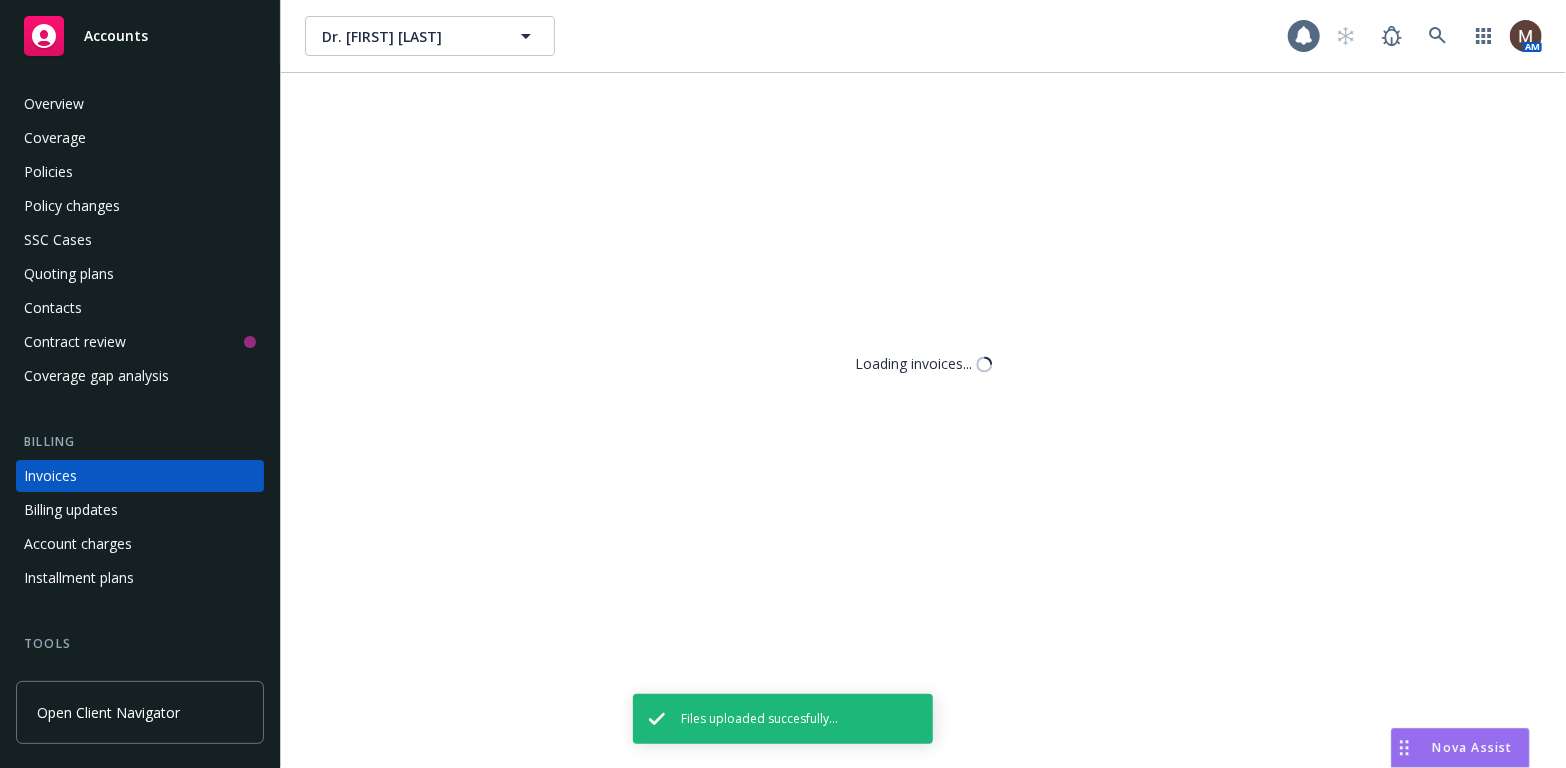 scroll, scrollTop: 59, scrollLeft: 0, axis: vertical 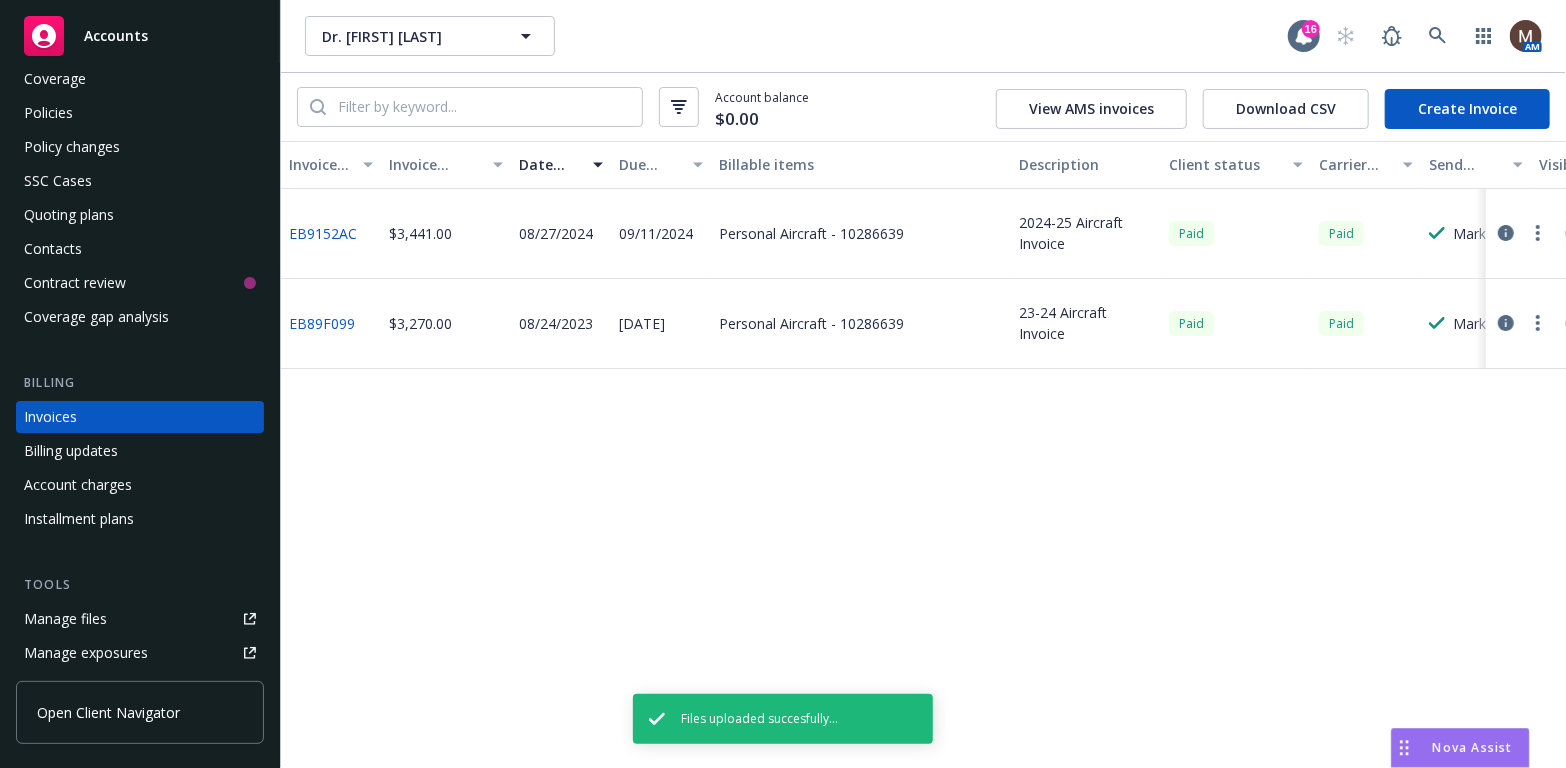 click on "Create Invoice" at bounding box center [1467, 109] 